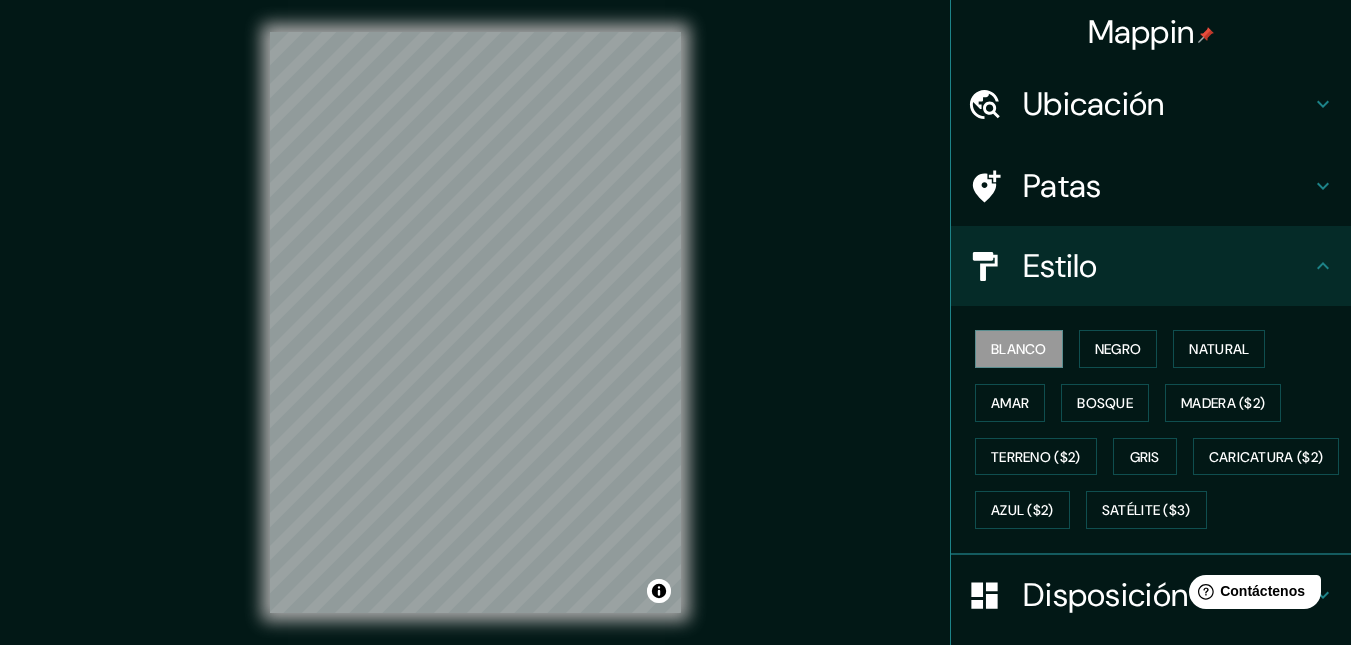 scroll, scrollTop: 0, scrollLeft: 0, axis: both 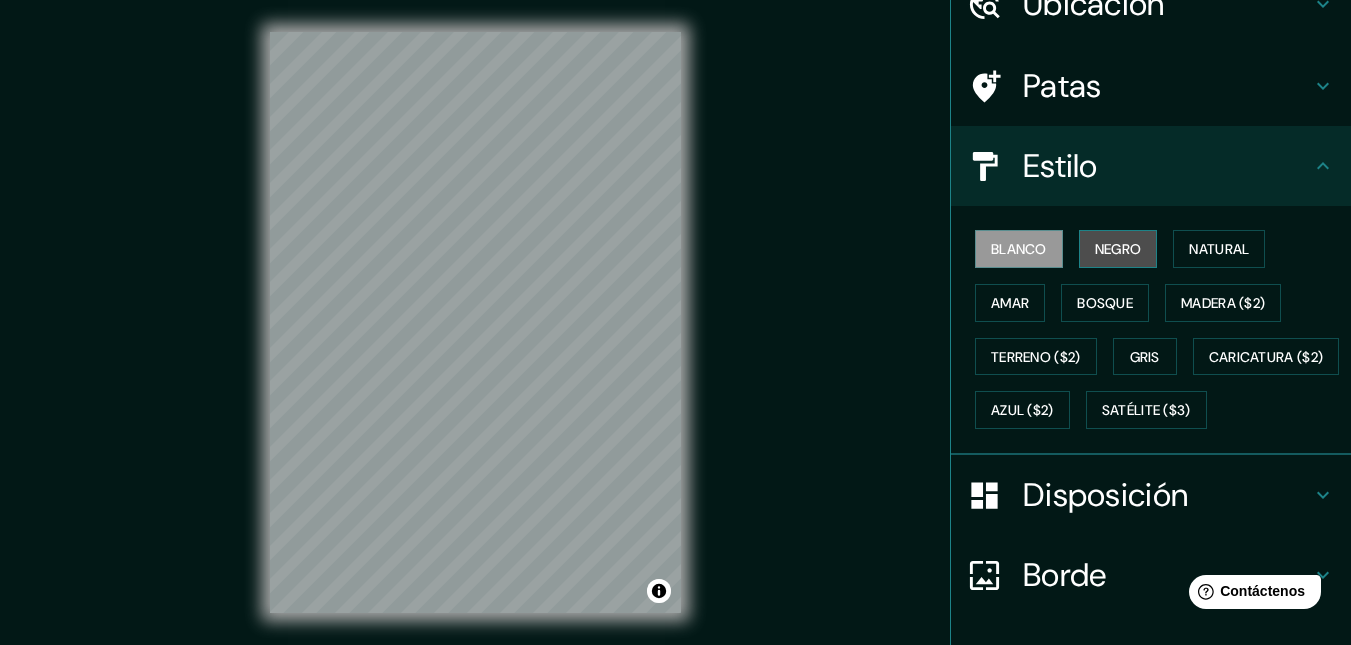 click on "Negro" at bounding box center (1118, 249) 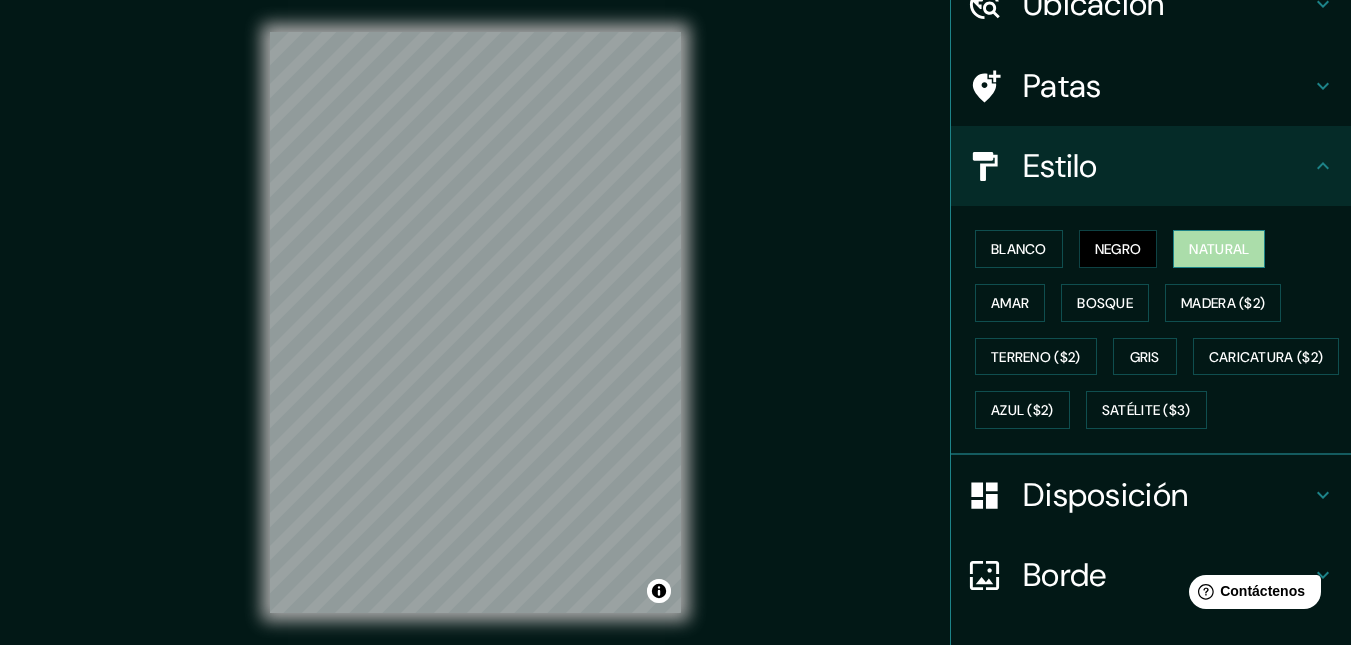 click on "Natural" at bounding box center [1219, 249] 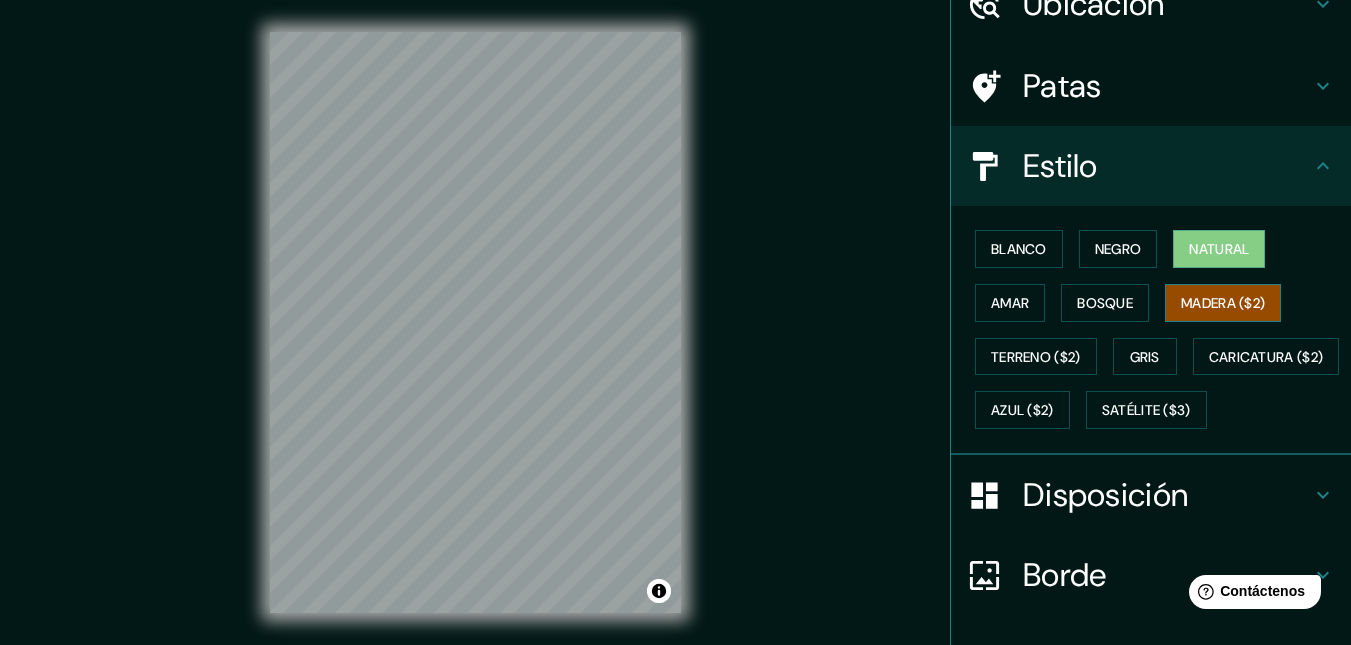 click on "Madera ($2)" at bounding box center (1223, 303) 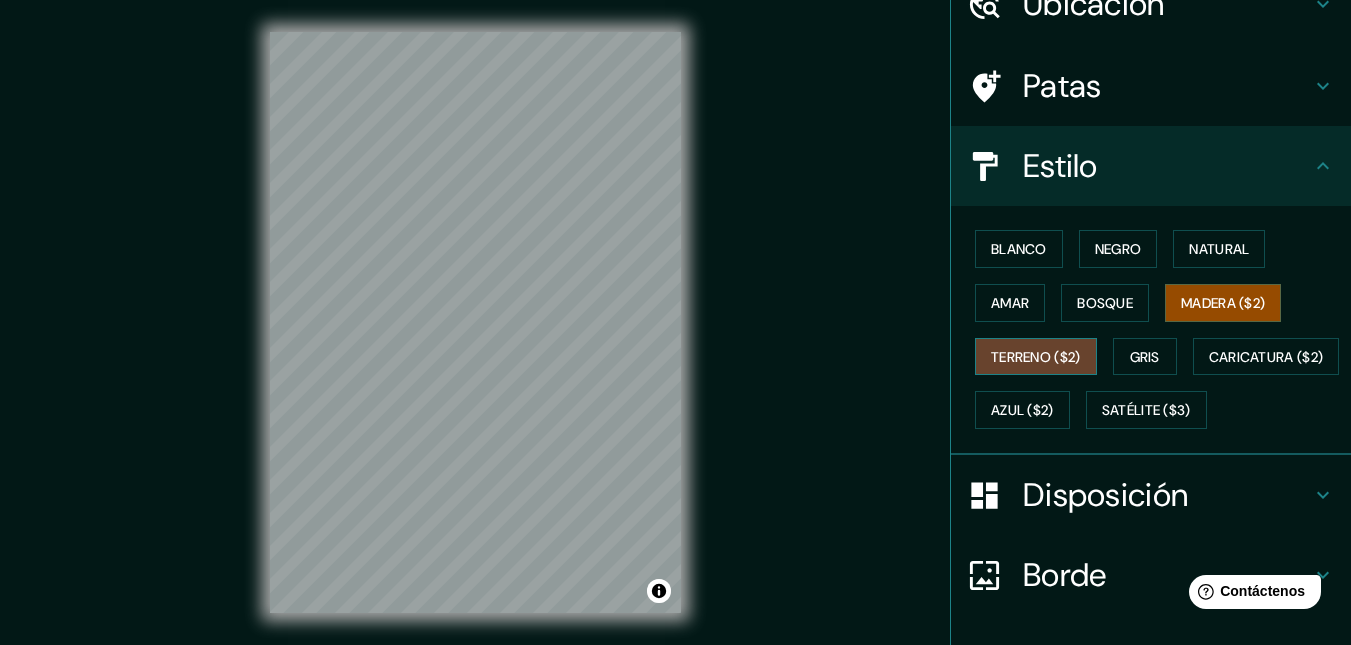 click on "Terreno ($2)" at bounding box center [1036, 357] 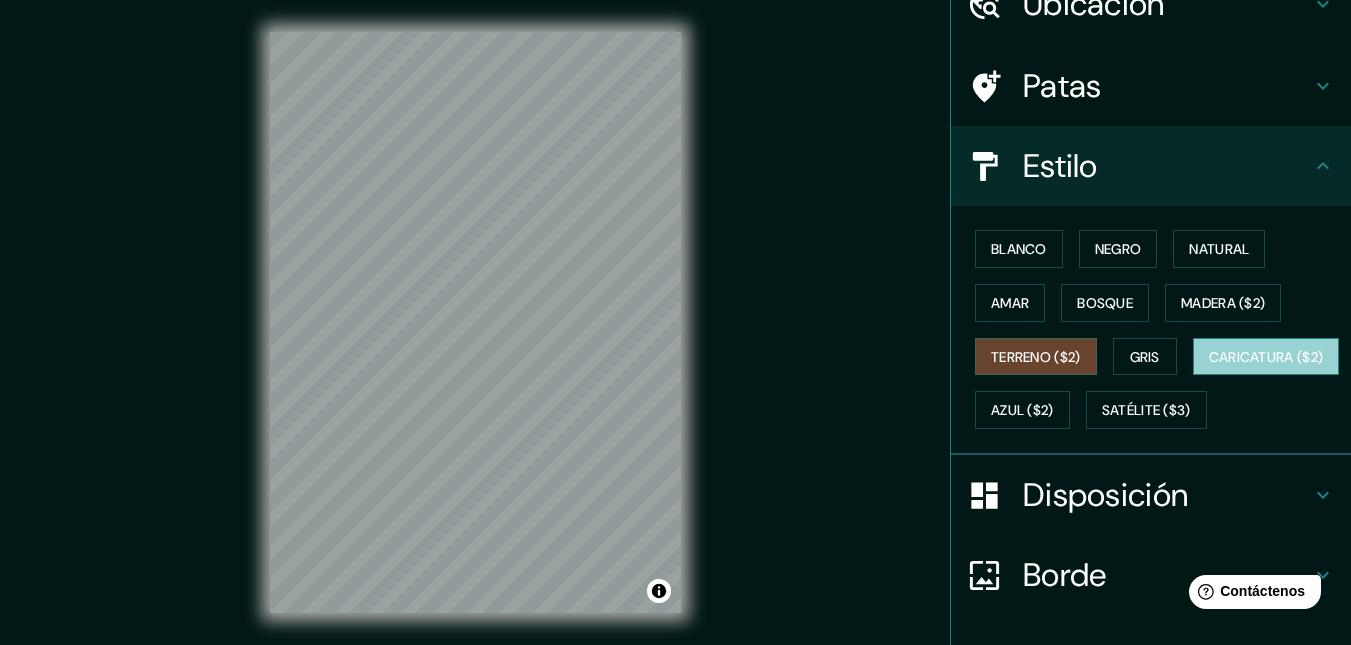 click on "Caricatura ($2)" at bounding box center [1266, 357] 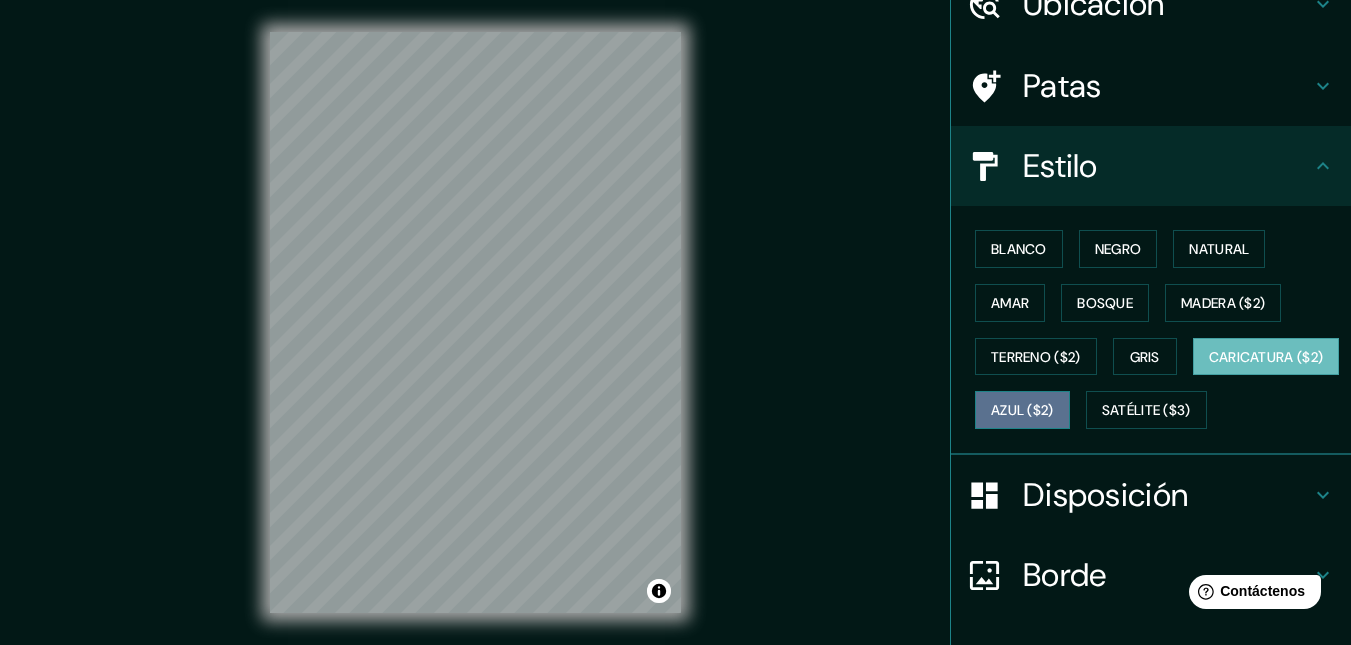 click on "Azul ($2)" at bounding box center [1022, 411] 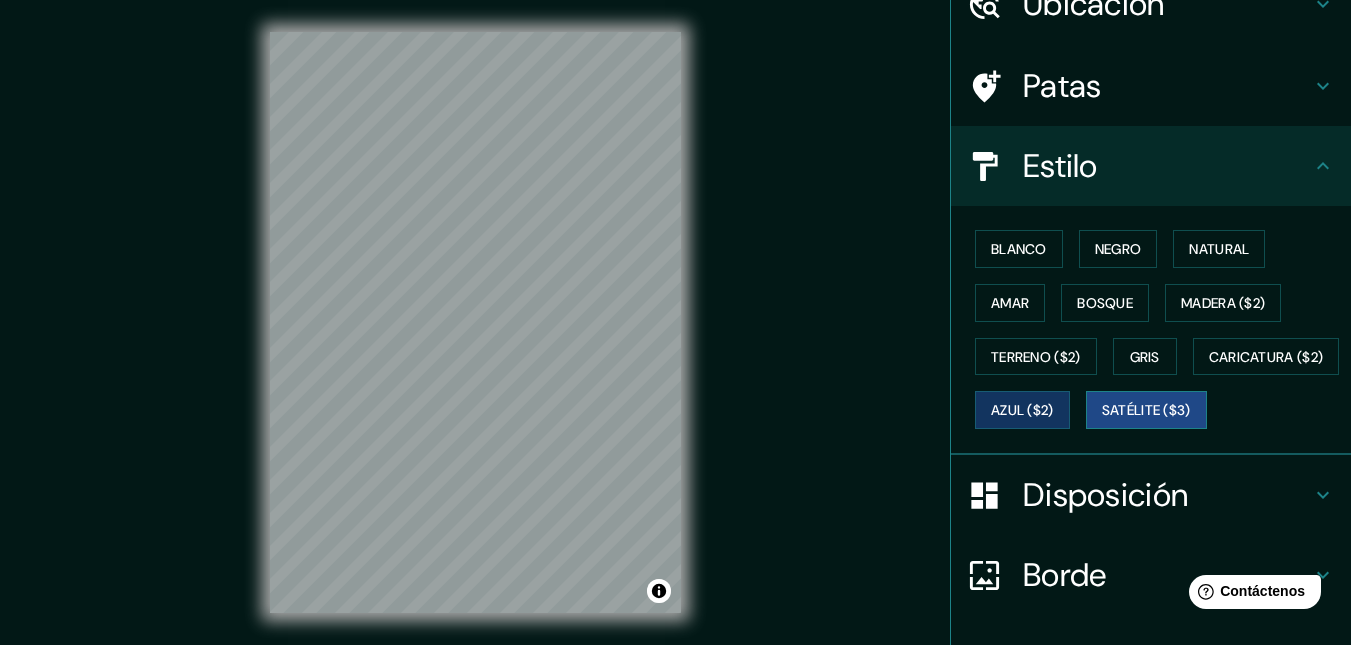 click on "Satélite ($3)" at bounding box center (1146, 411) 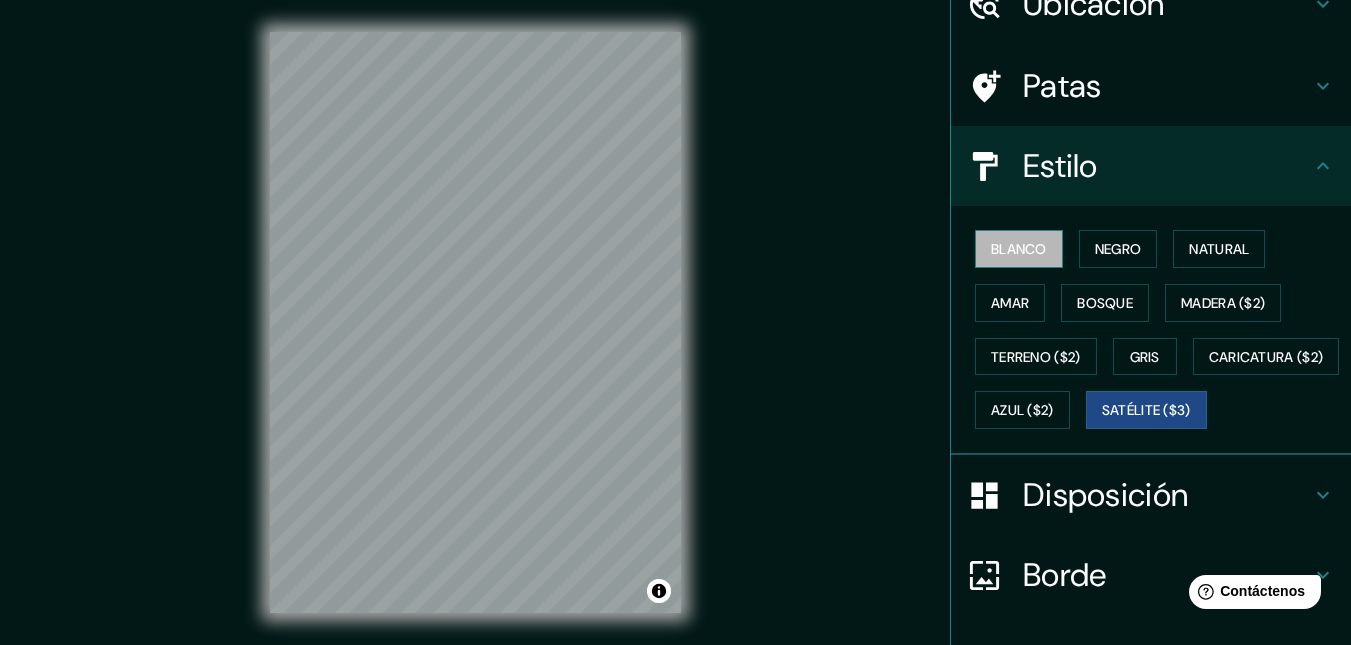 click on "Blanco" at bounding box center (1019, 249) 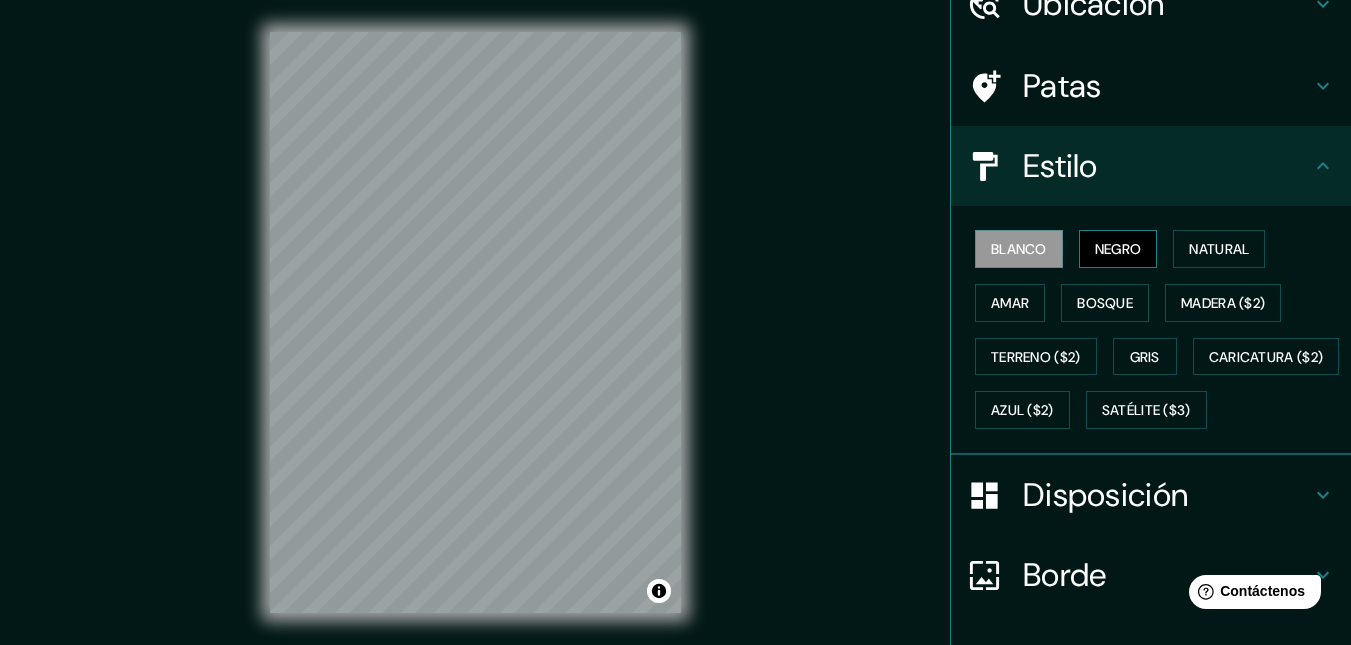 click on "Negro" at bounding box center [1118, 249] 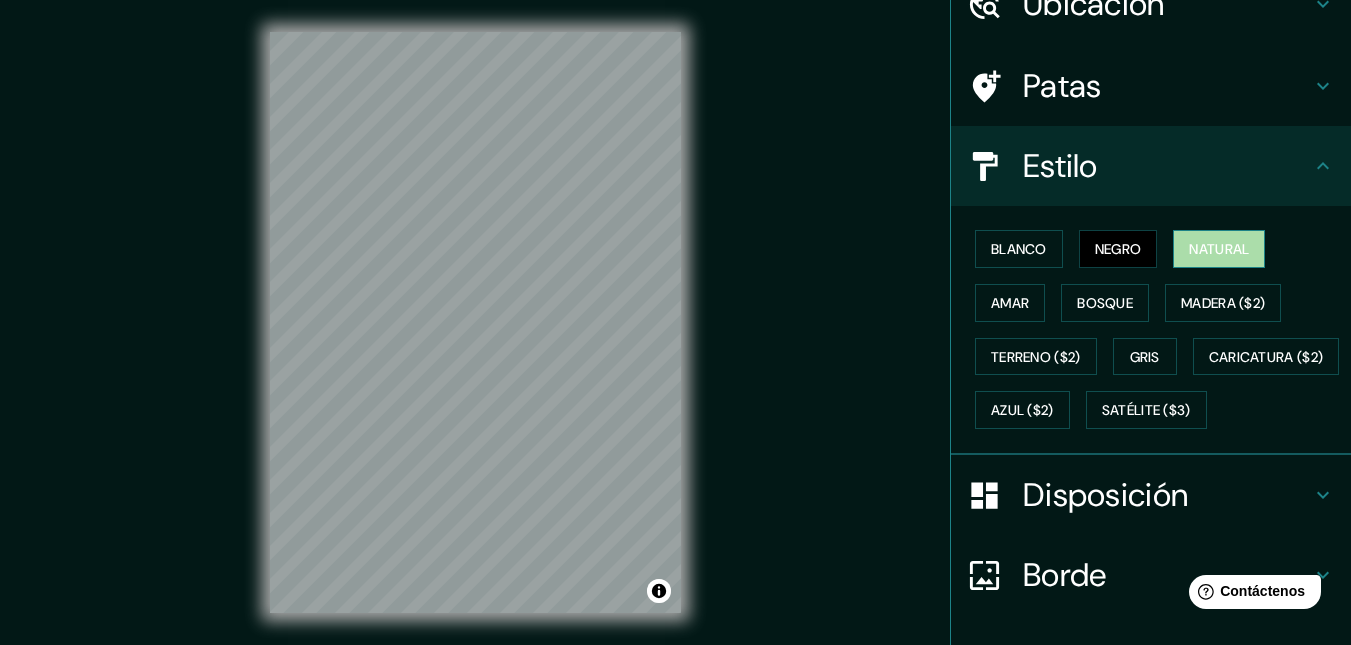 click on "Natural" at bounding box center [1219, 249] 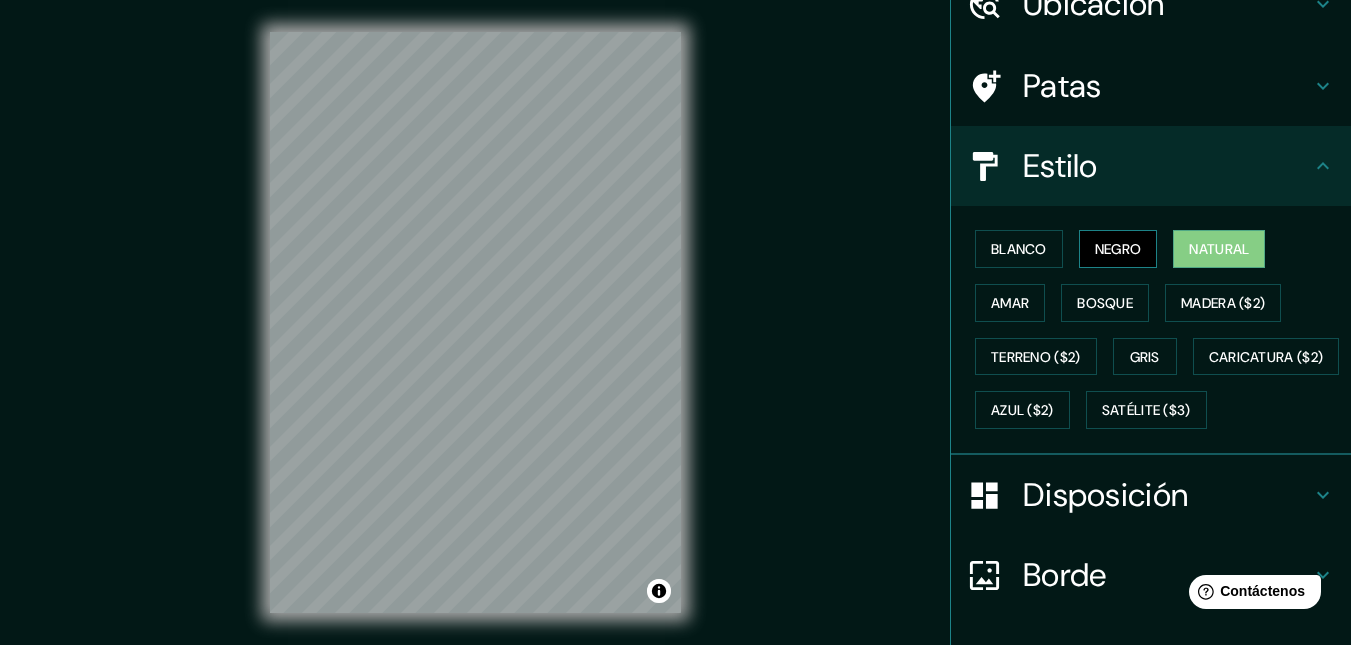 click on "Negro" at bounding box center (1118, 249) 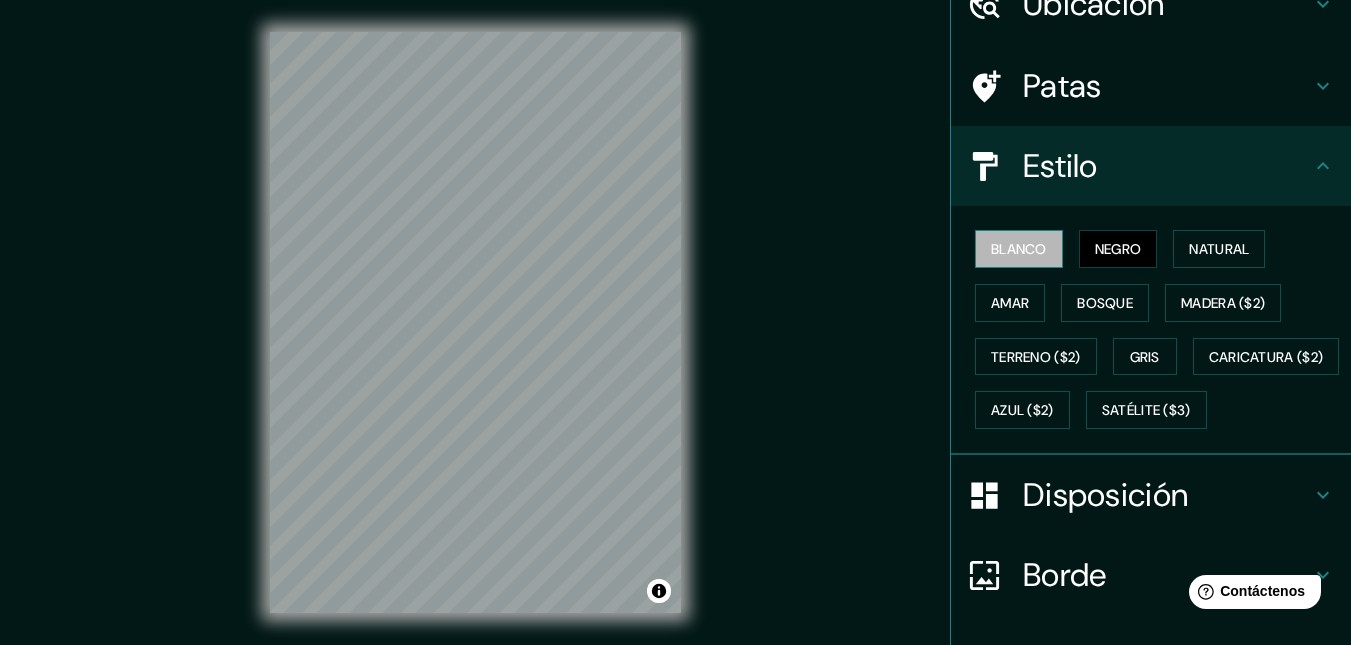 click on "Blanco" at bounding box center (1019, 249) 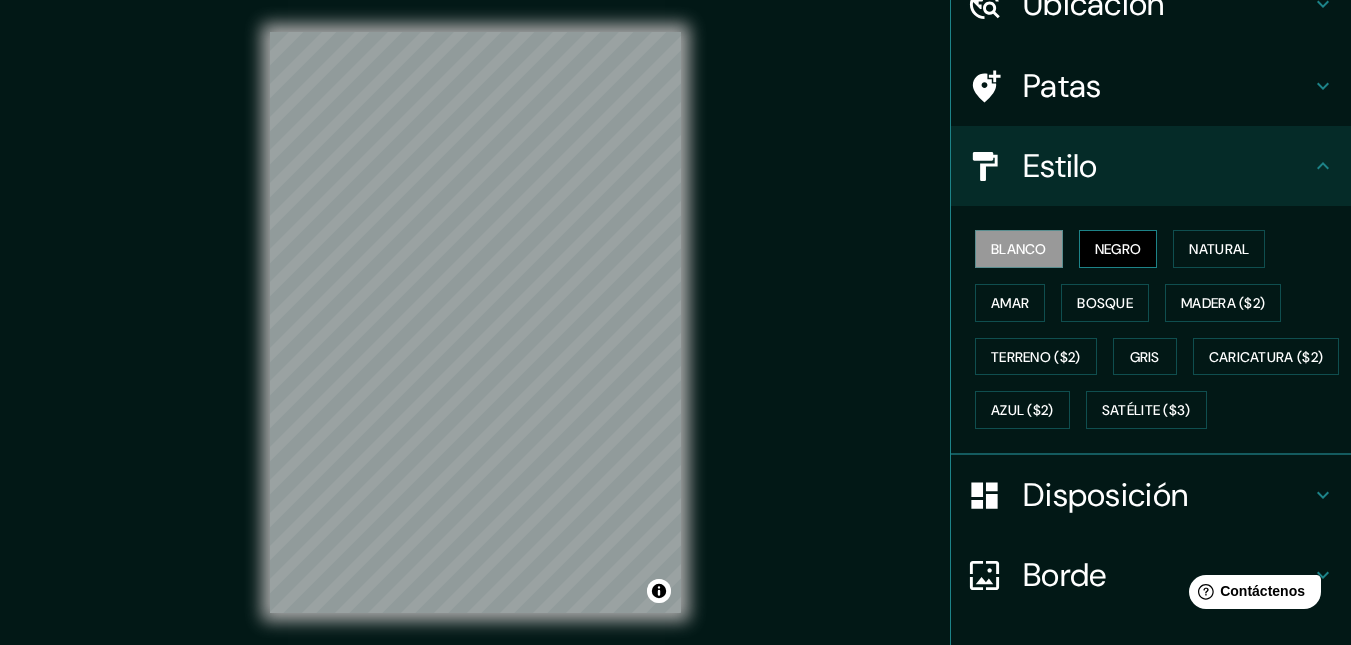 click on "Negro" at bounding box center [1118, 249] 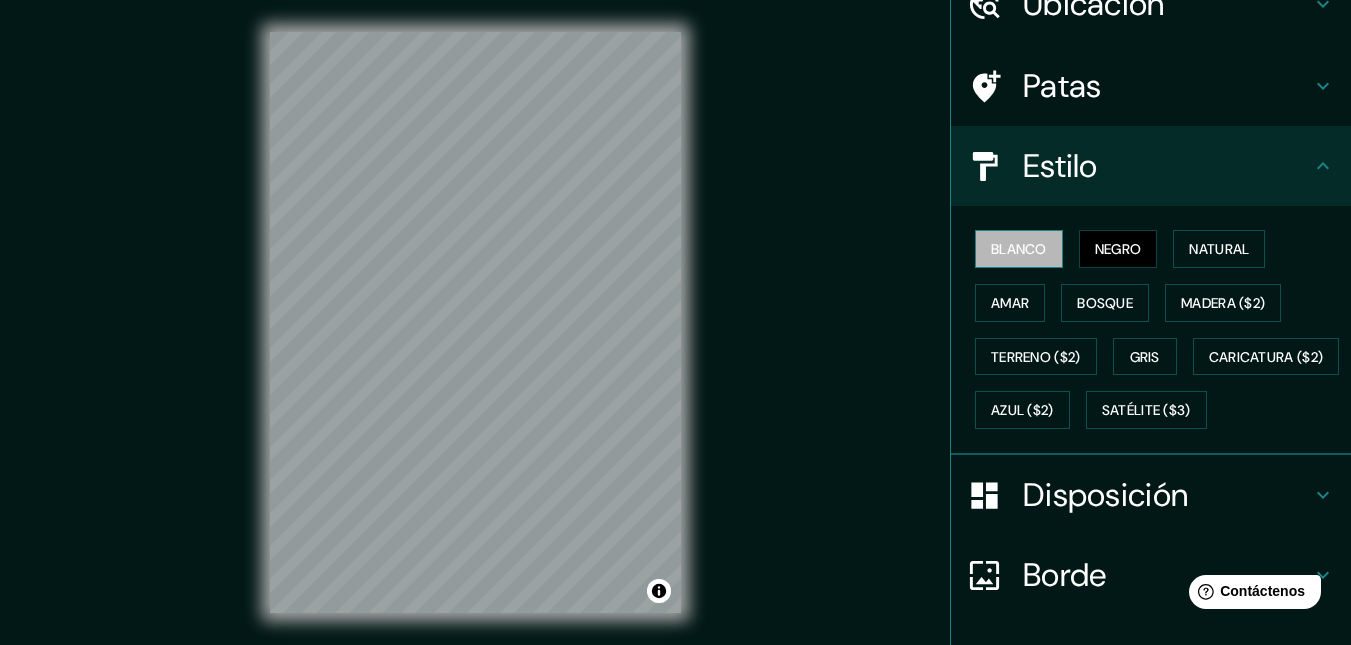click on "Blanco" at bounding box center [1019, 249] 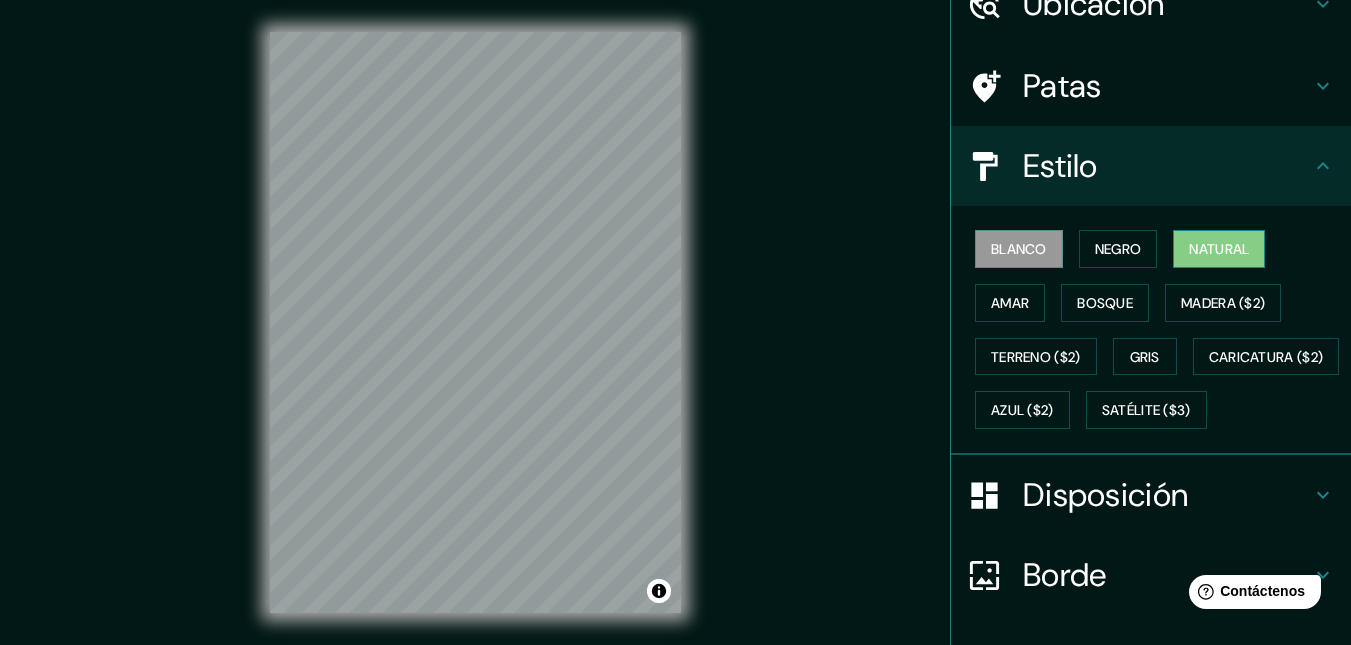 click on "Natural" at bounding box center [1219, 249] 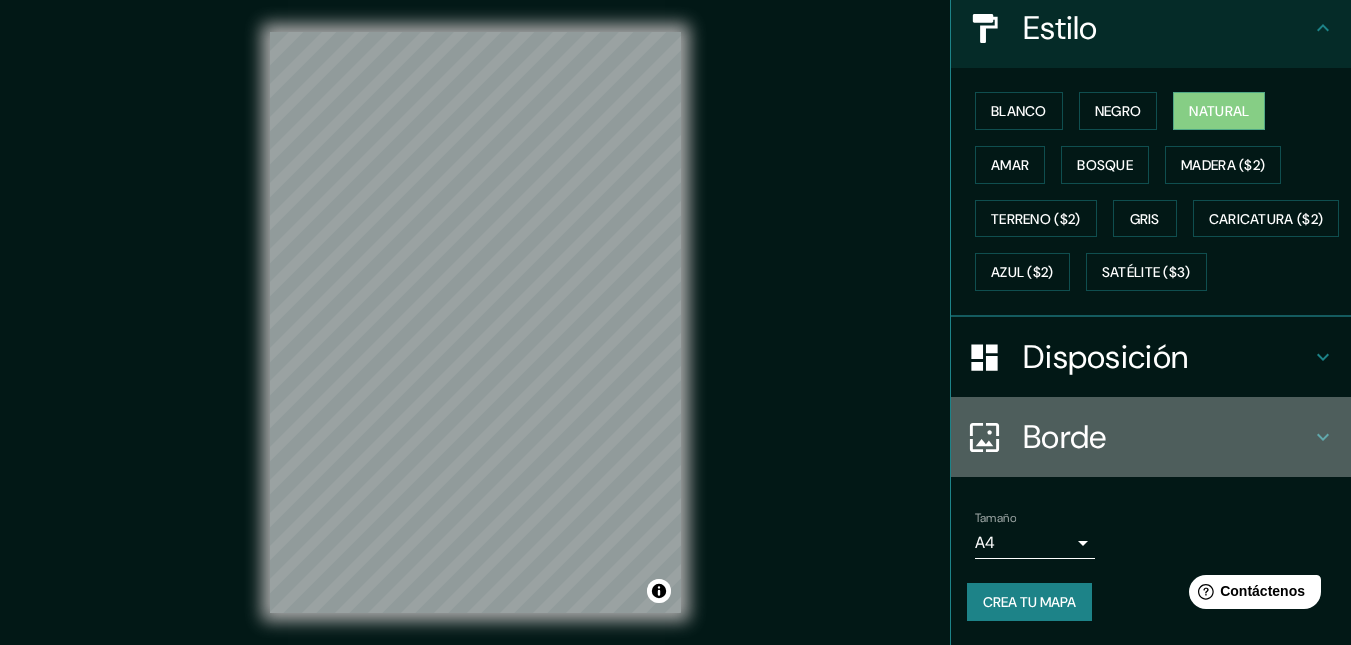 click on "Borde" at bounding box center [1167, 437] 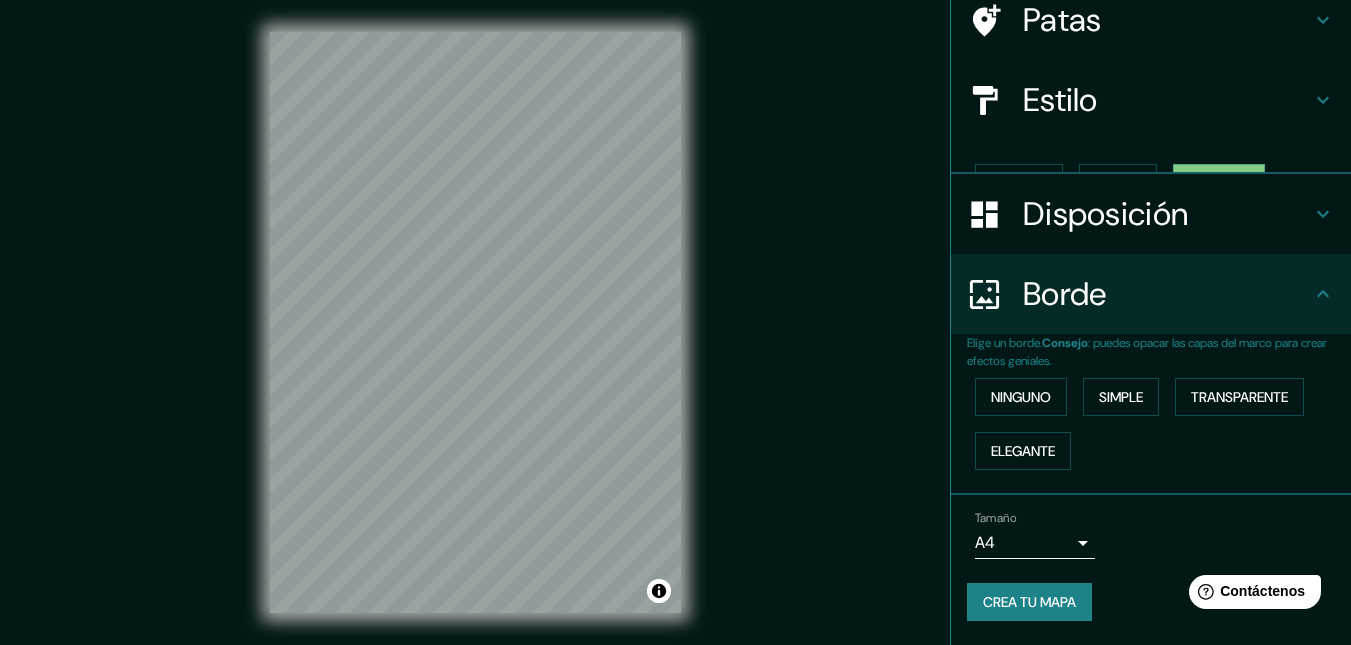 scroll, scrollTop: 132, scrollLeft: 0, axis: vertical 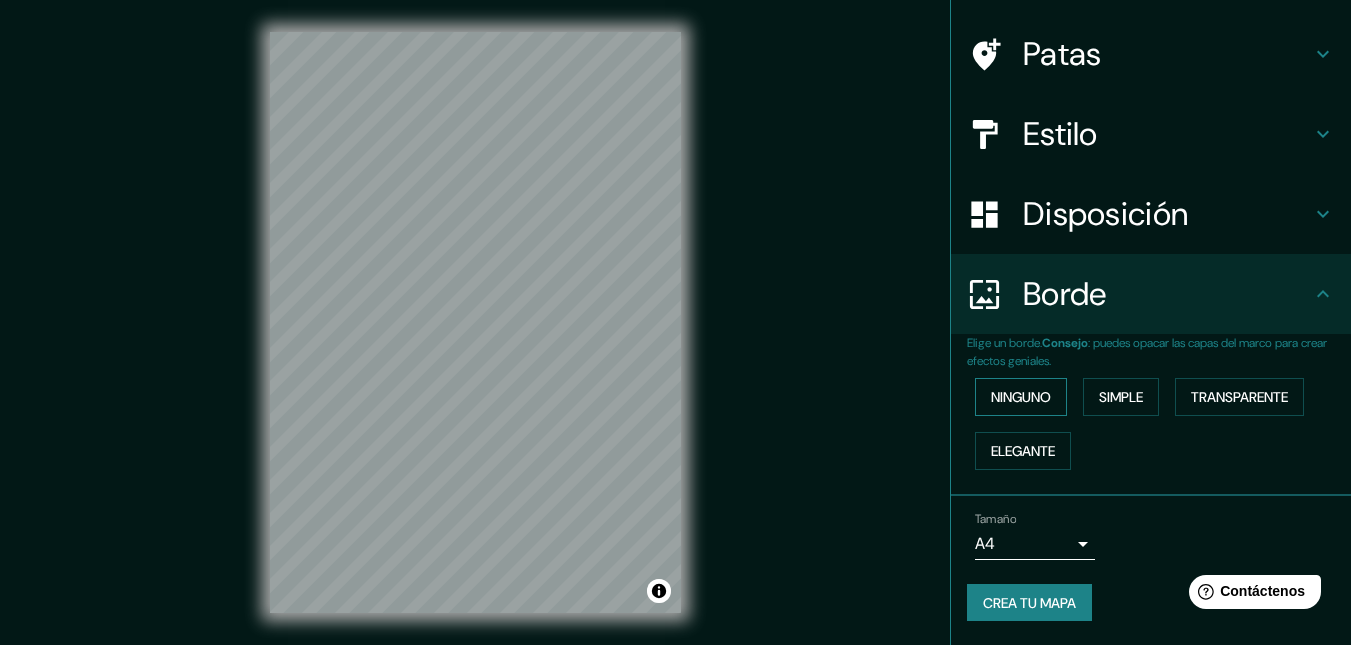 click on "Ninguno" at bounding box center (1021, 397) 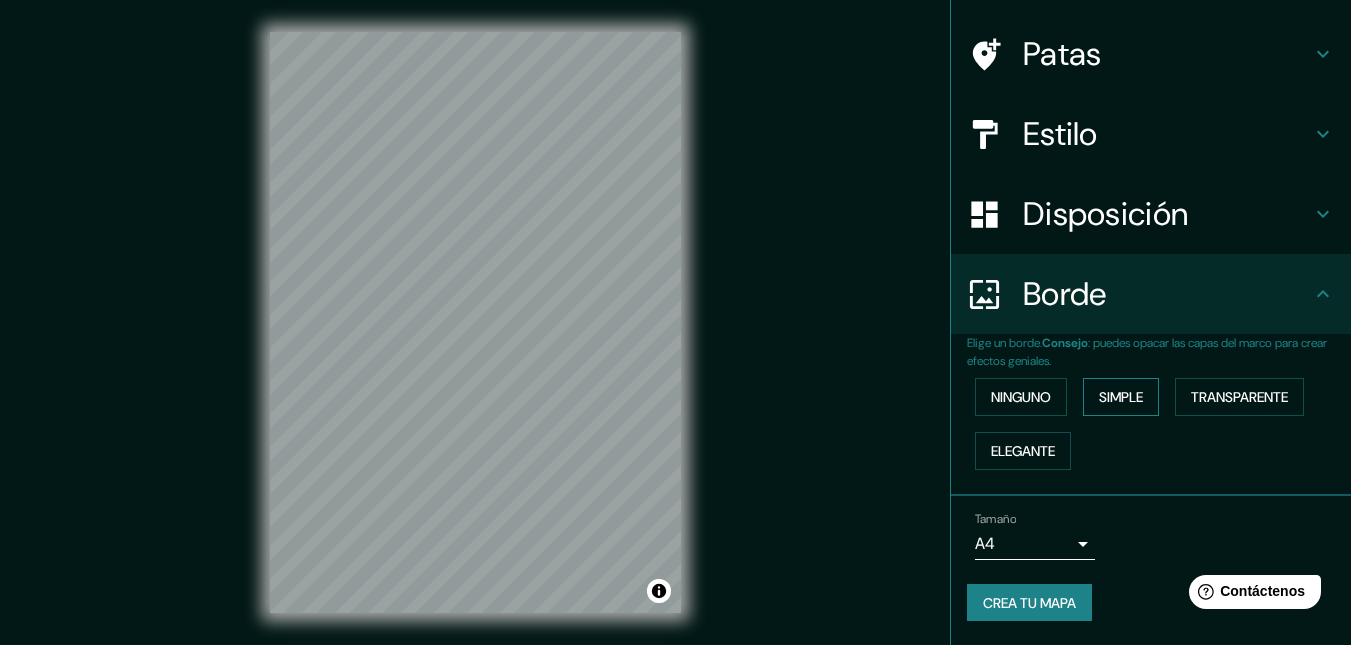 click on "Simple" at bounding box center (1121, 397) 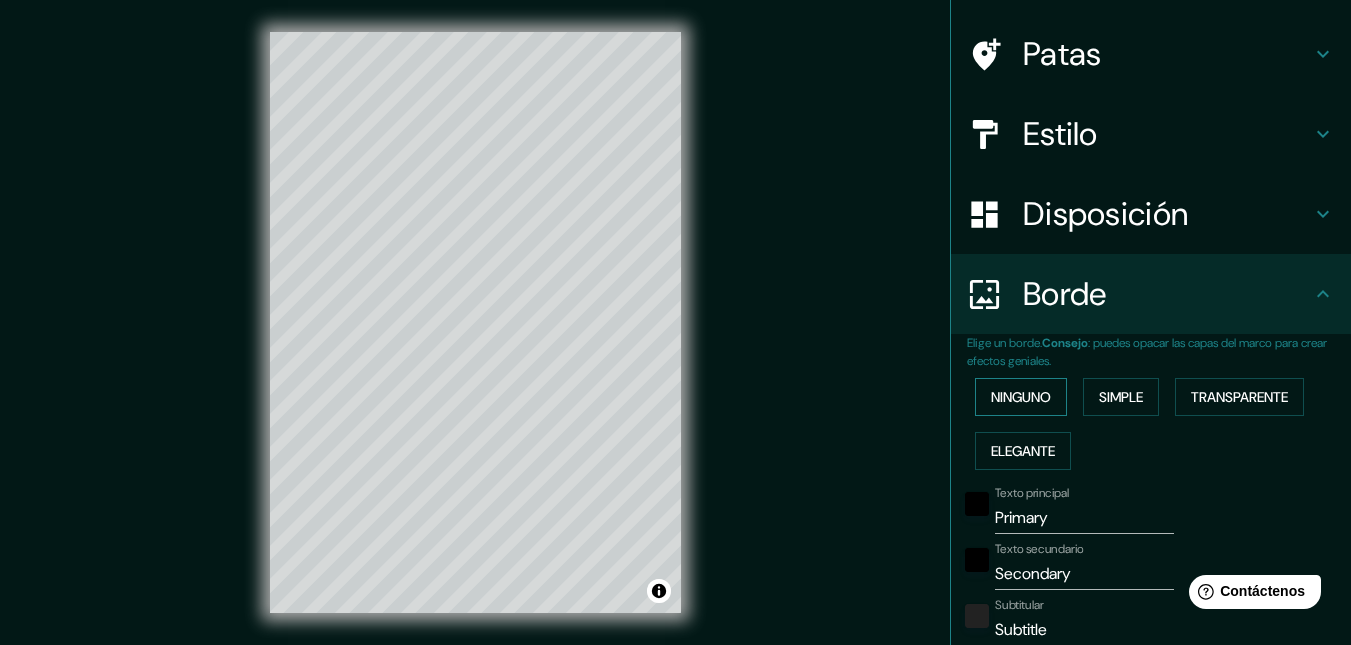 click on "Ninguno" at bounding box center (1021, 397) 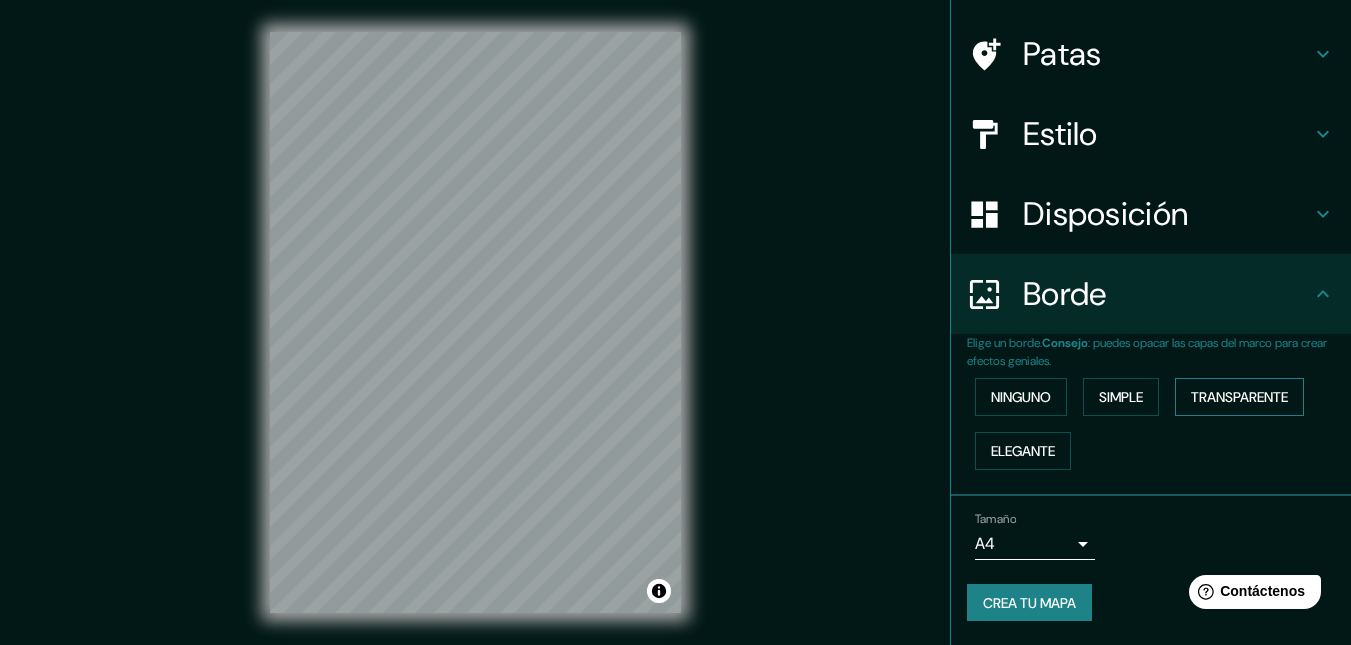 click on "Transparente" at bounding box center [1239, 397] 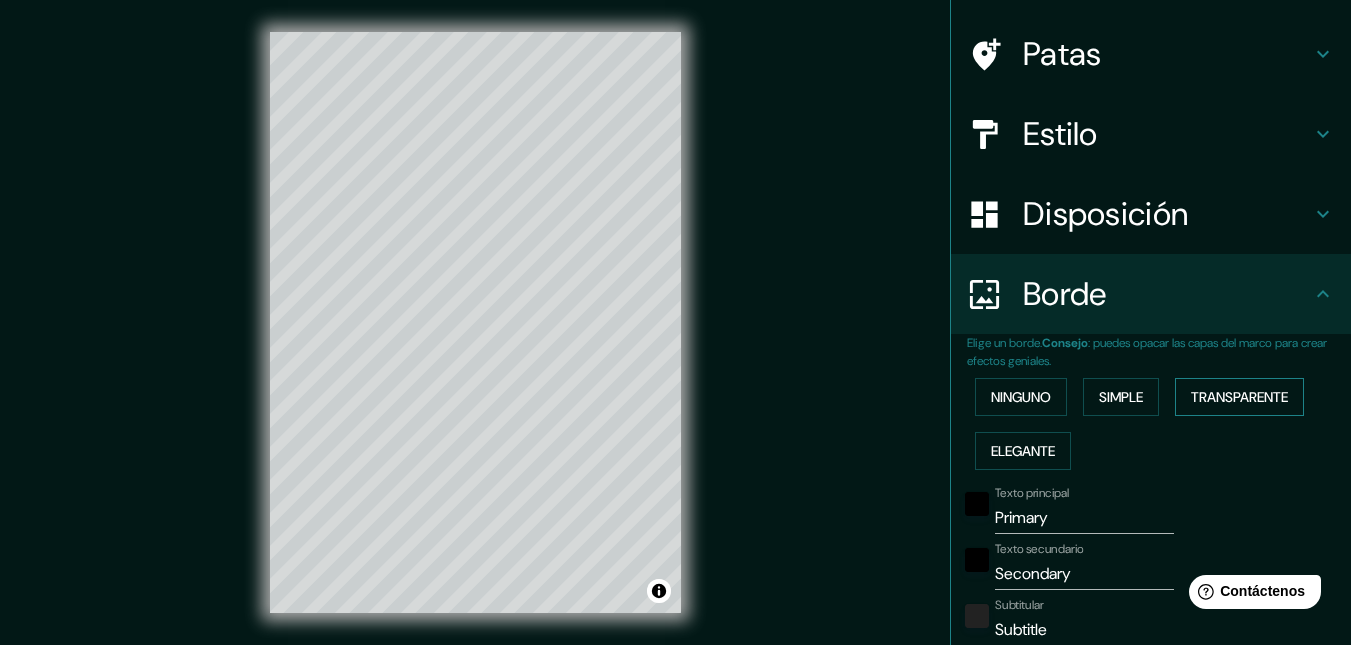 click on "Transparente" at bounding box center [1239, 397] 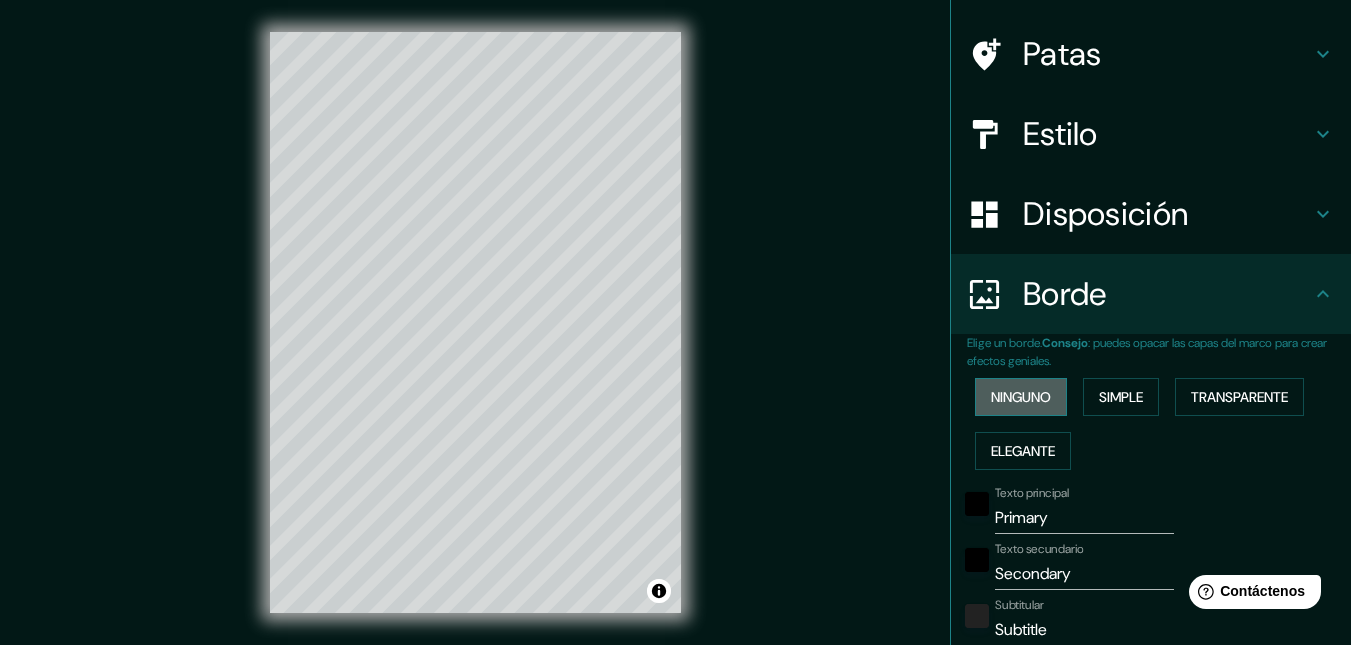 click on "Ninguno" at bounding box center (1021, 397) 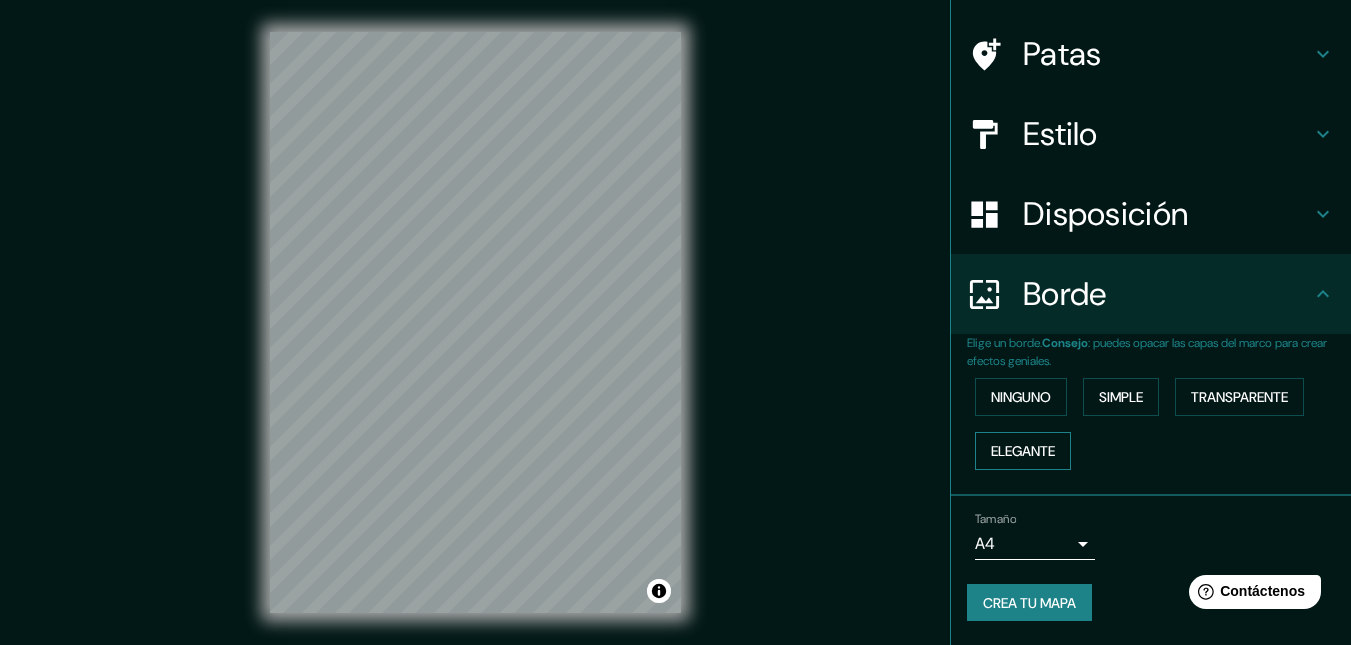 click on "Elegante" at bounding box center [1023, 451] 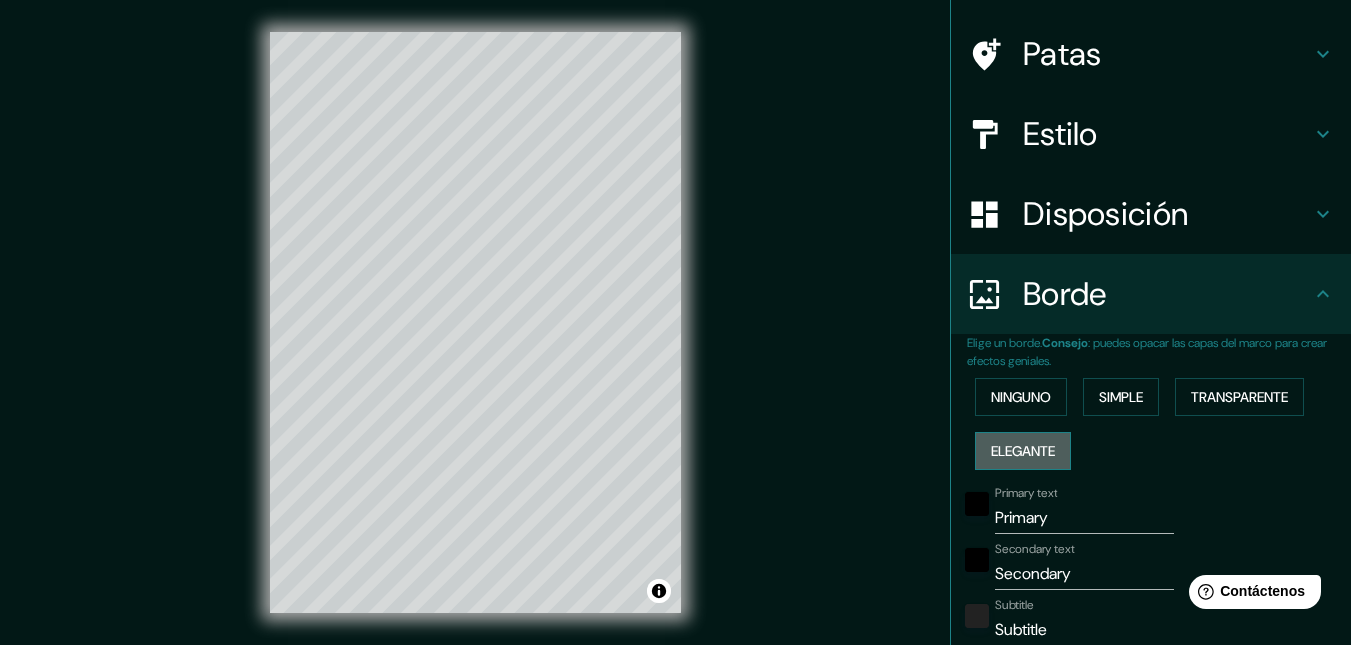 click on "Elegante" at bounding box center [1023, 451] 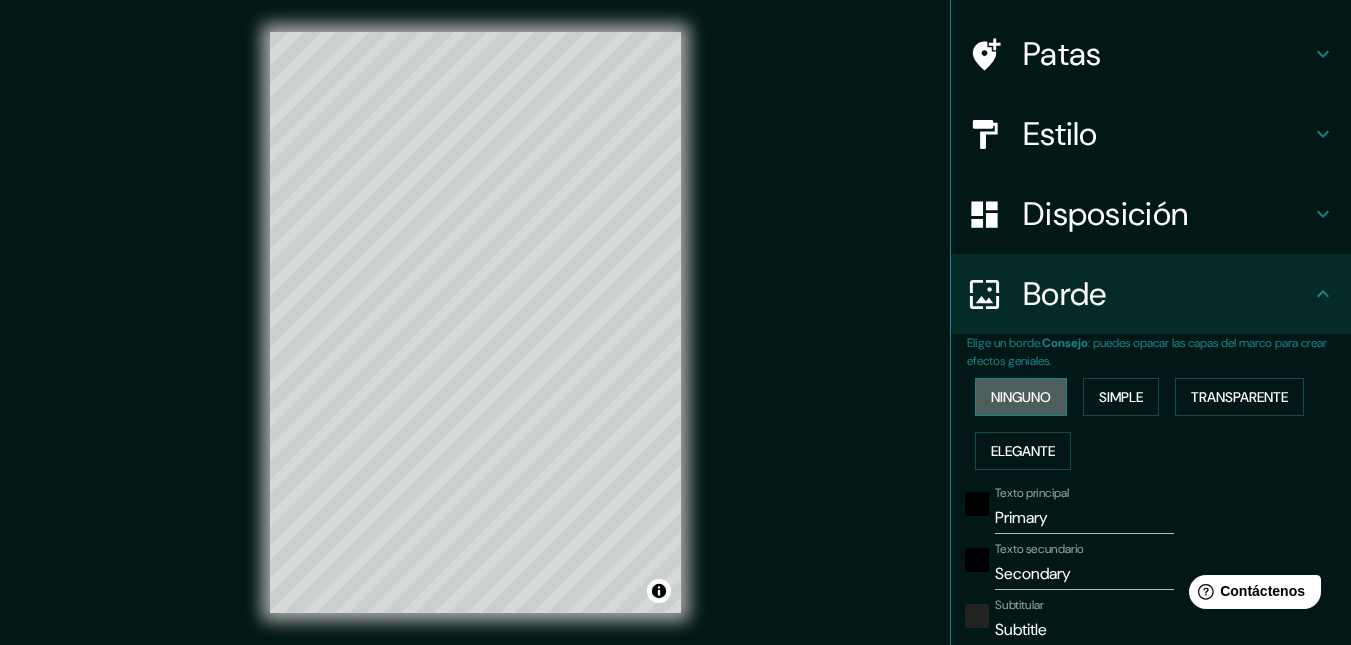 click on "Ninguno" at bounding box center [1021, 397] 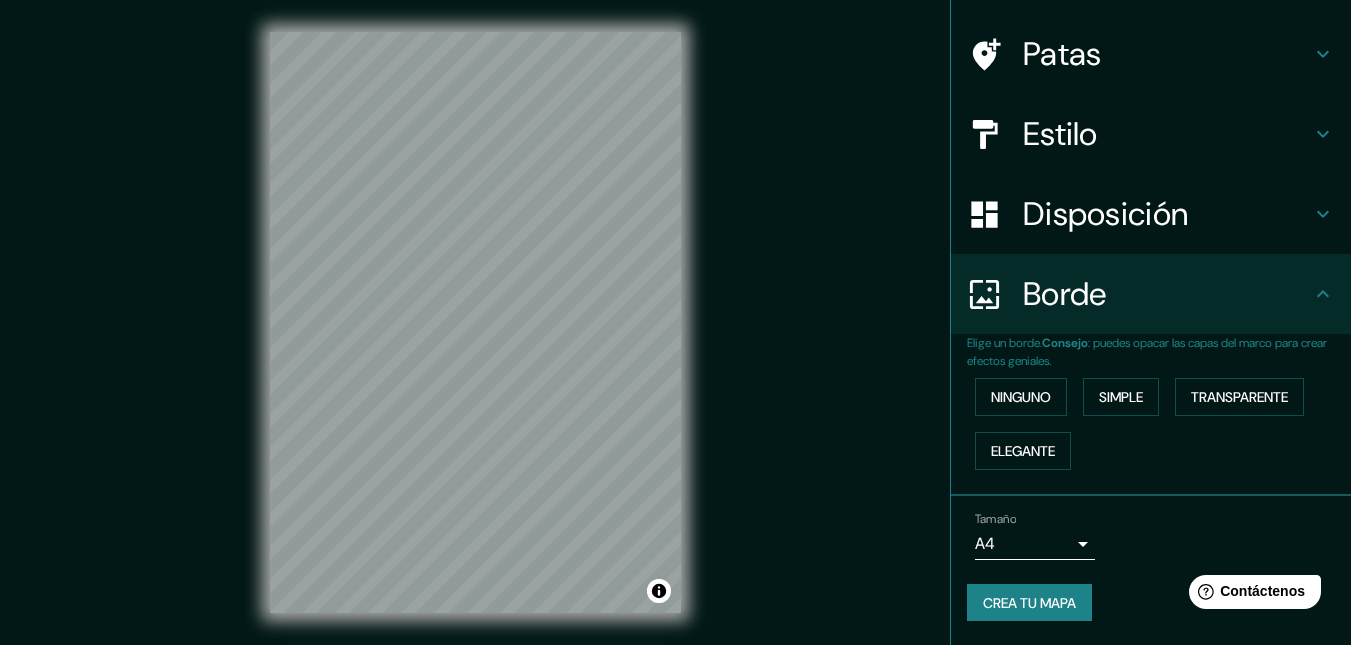 click on "Disposición" at bounding box center [1167, 214] 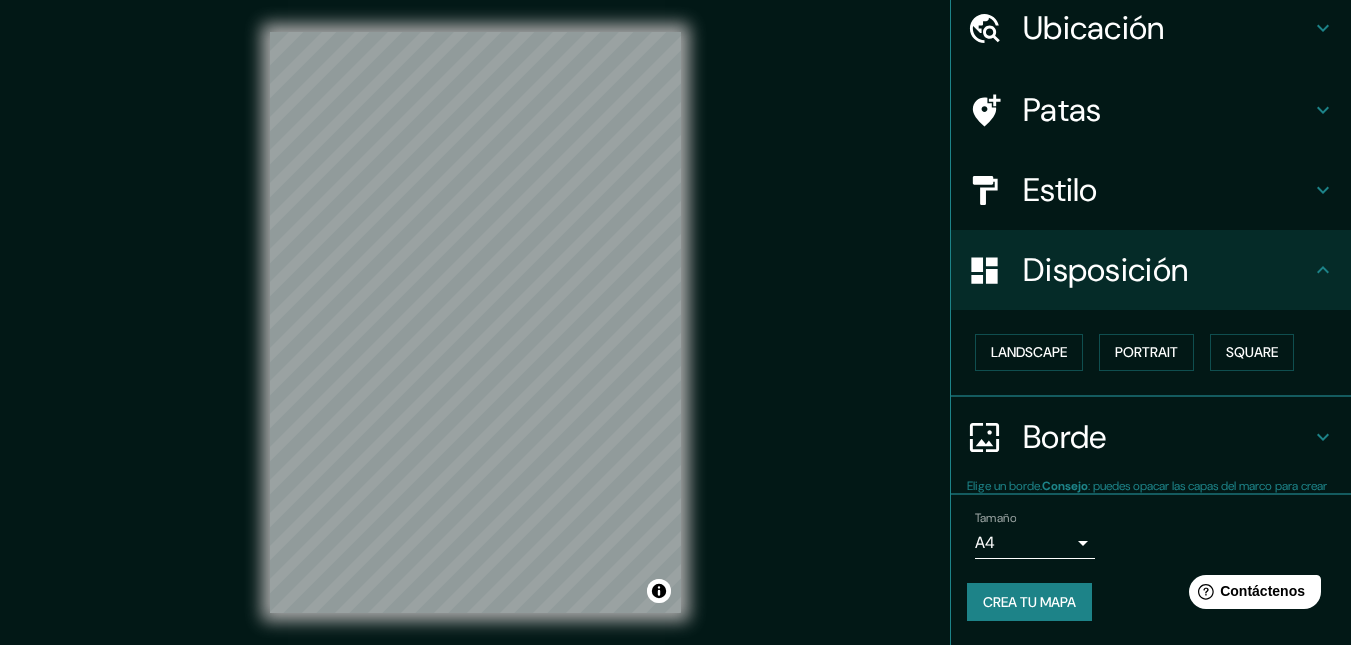 scroll, scrollTop: 76, scrollLeft: 0, axis: vertical 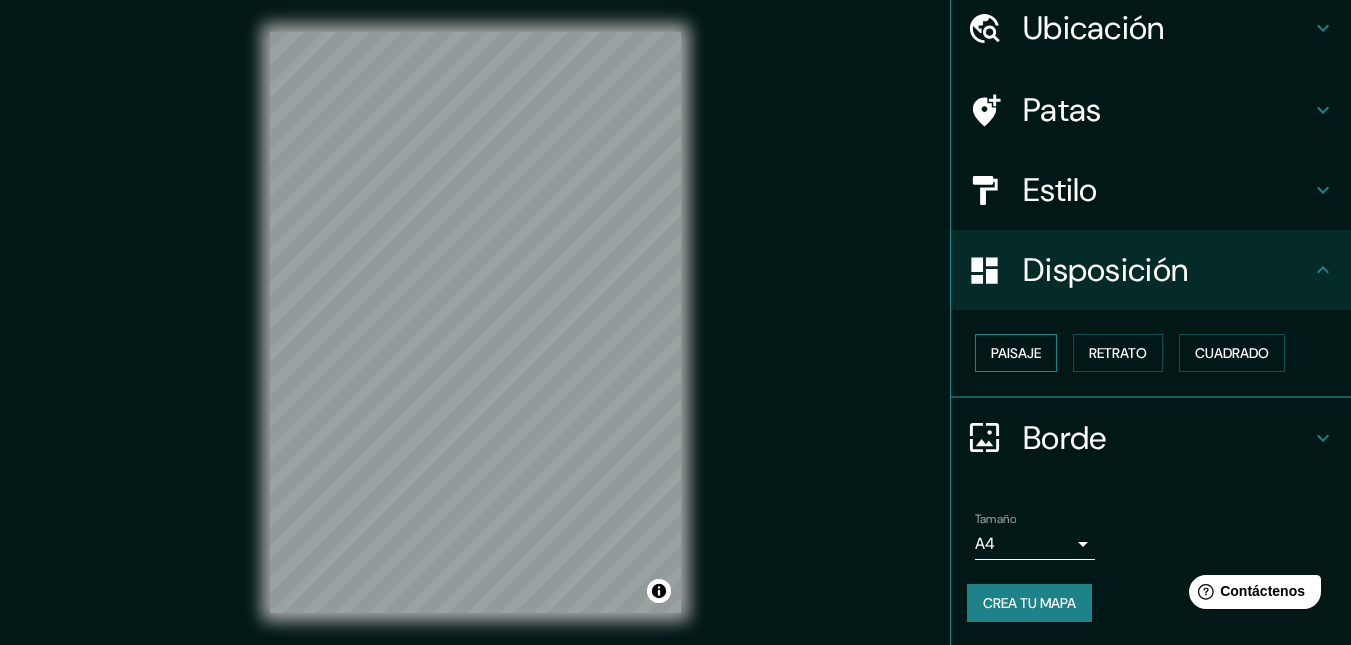 click on "Paisaje" at bounding box center [1016, 353] 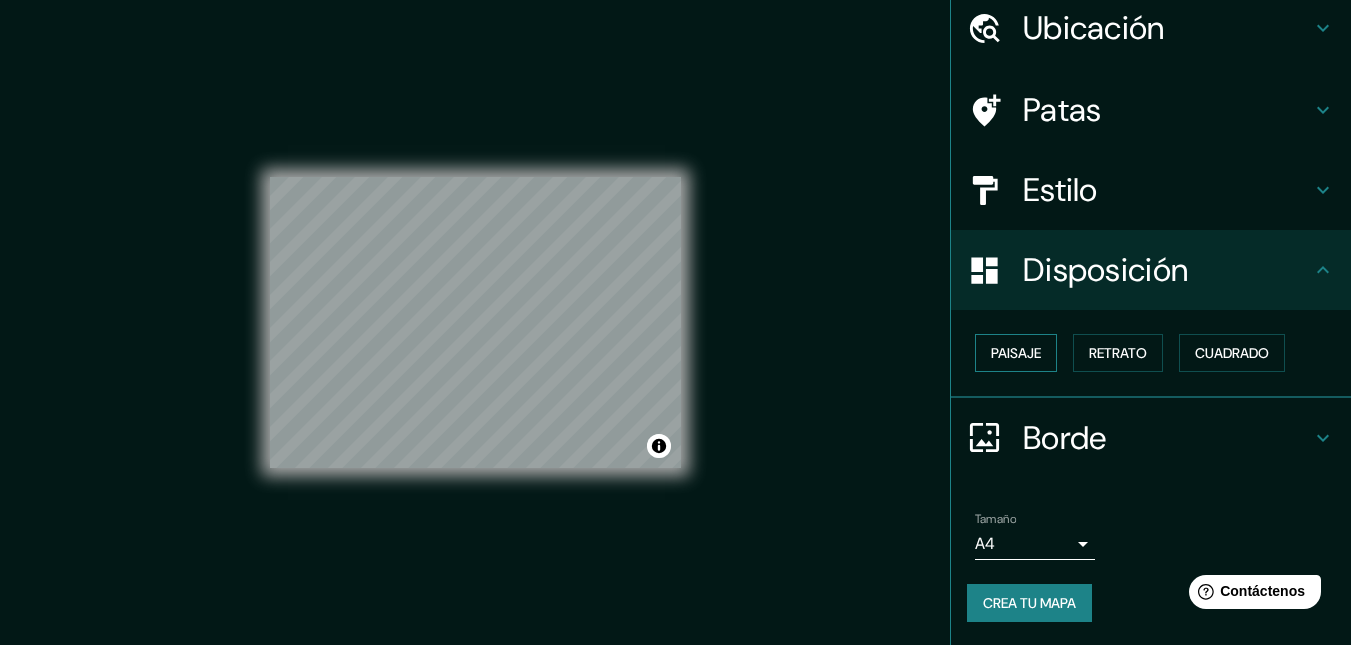 click on "Paisaje" at bounding box center [1016, 353] 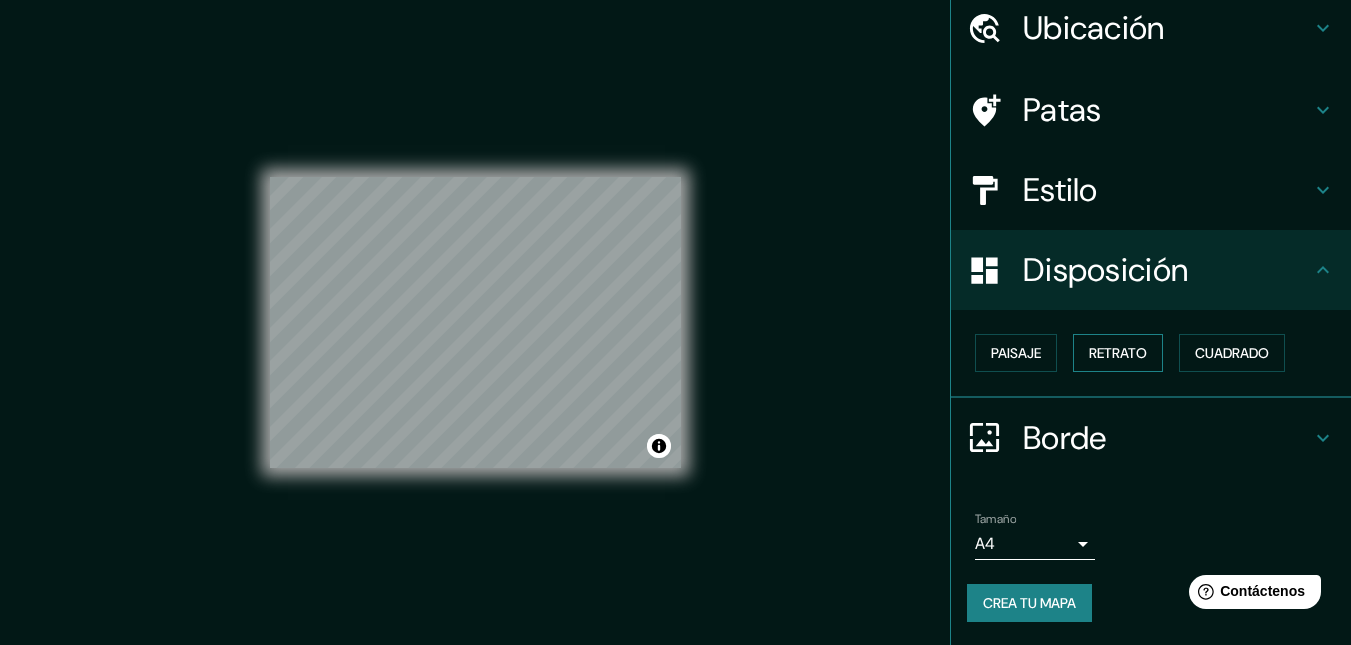 click on "Retrato" at bounding box center [1118, 353] 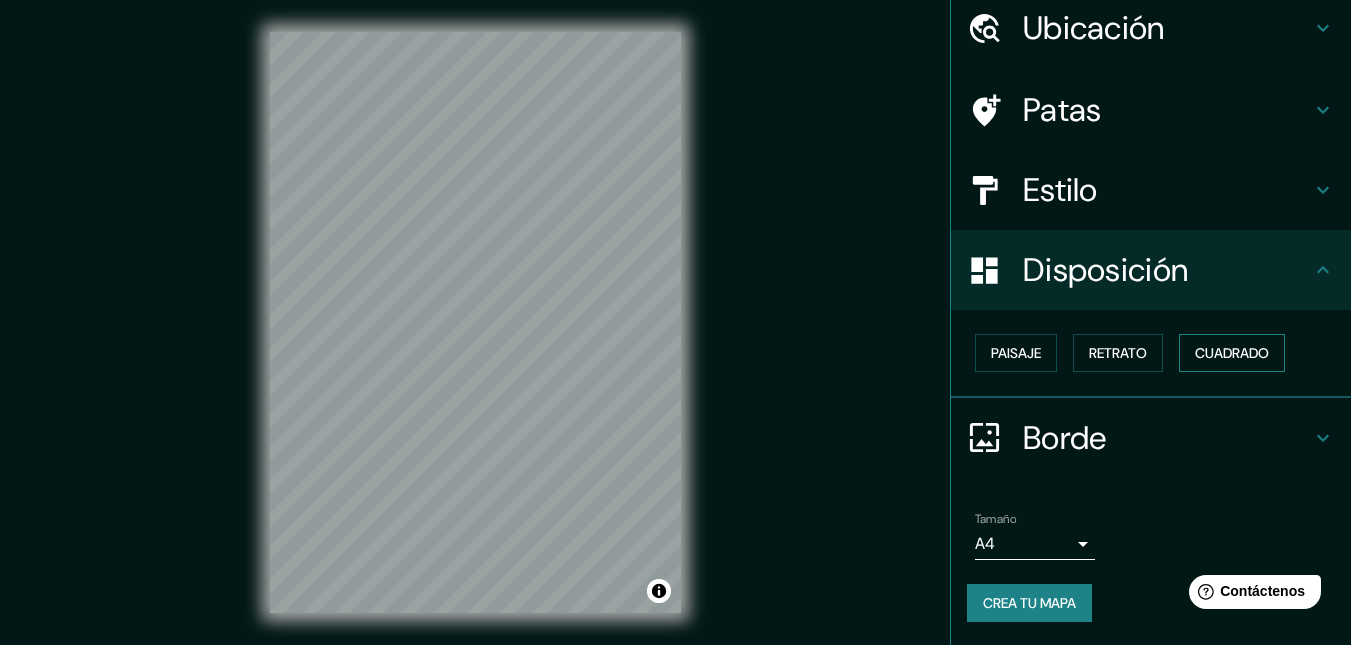 click on "Cuadrado" at bounding box center [1232, 353] 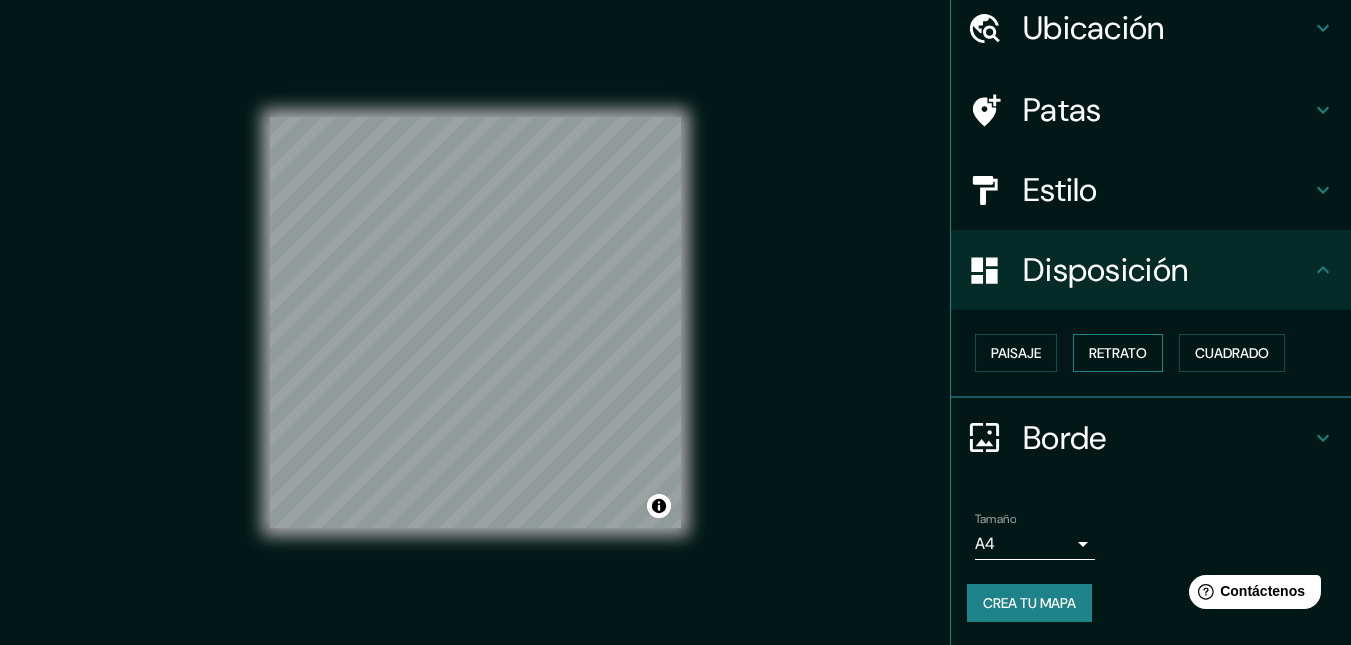 click on "Retrato" at bounding box center [1118, 353] 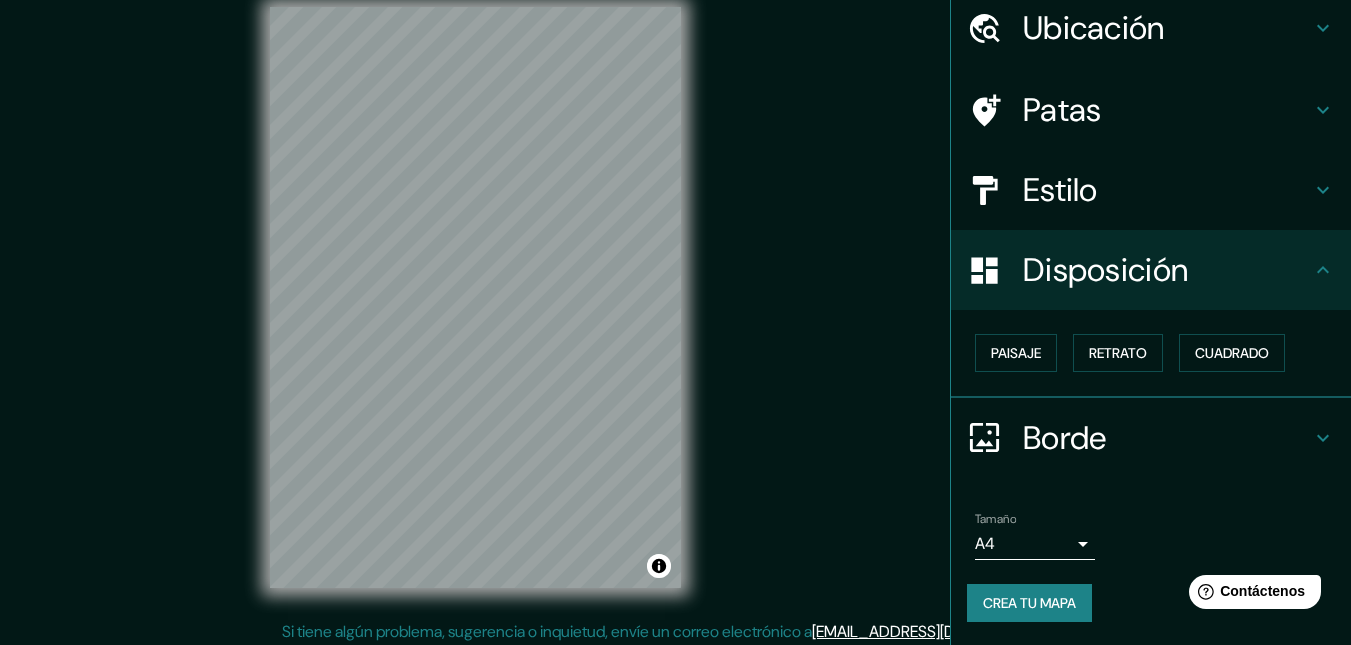 scroll, scrollTop: 32, scrollLeft: 0, axis: vertical 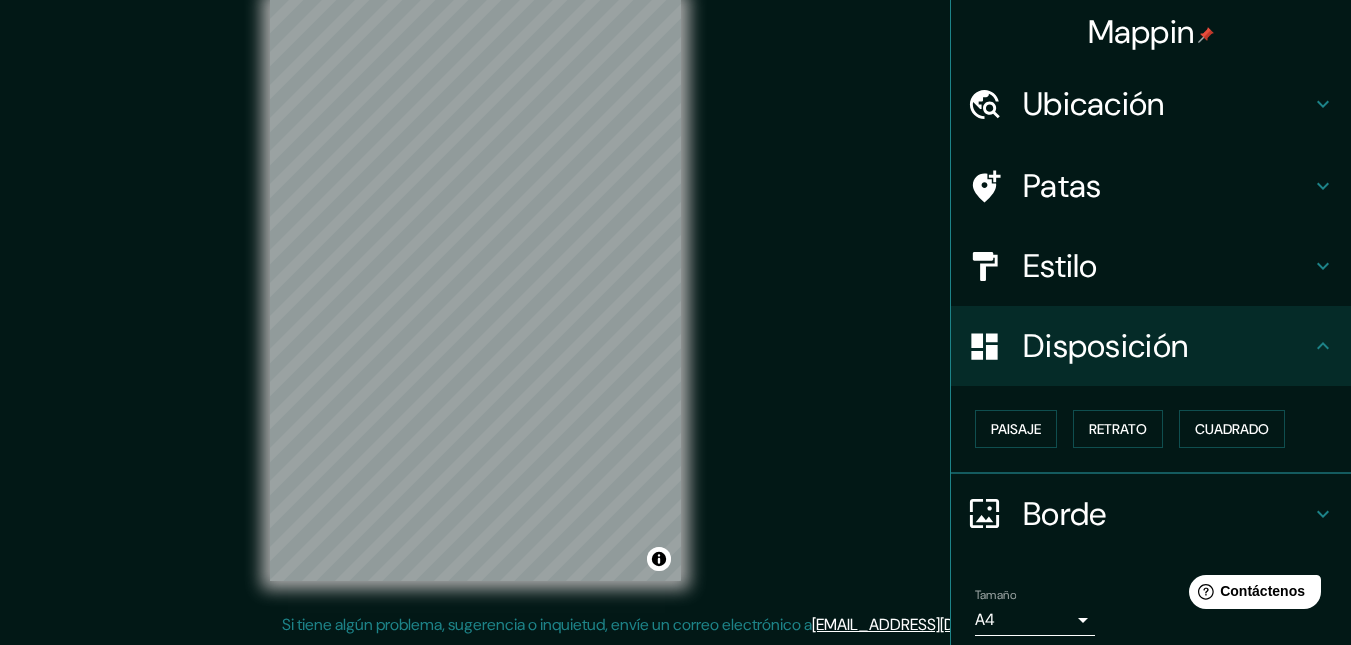 click on "Estilo" at bounding box center [1151, 266] 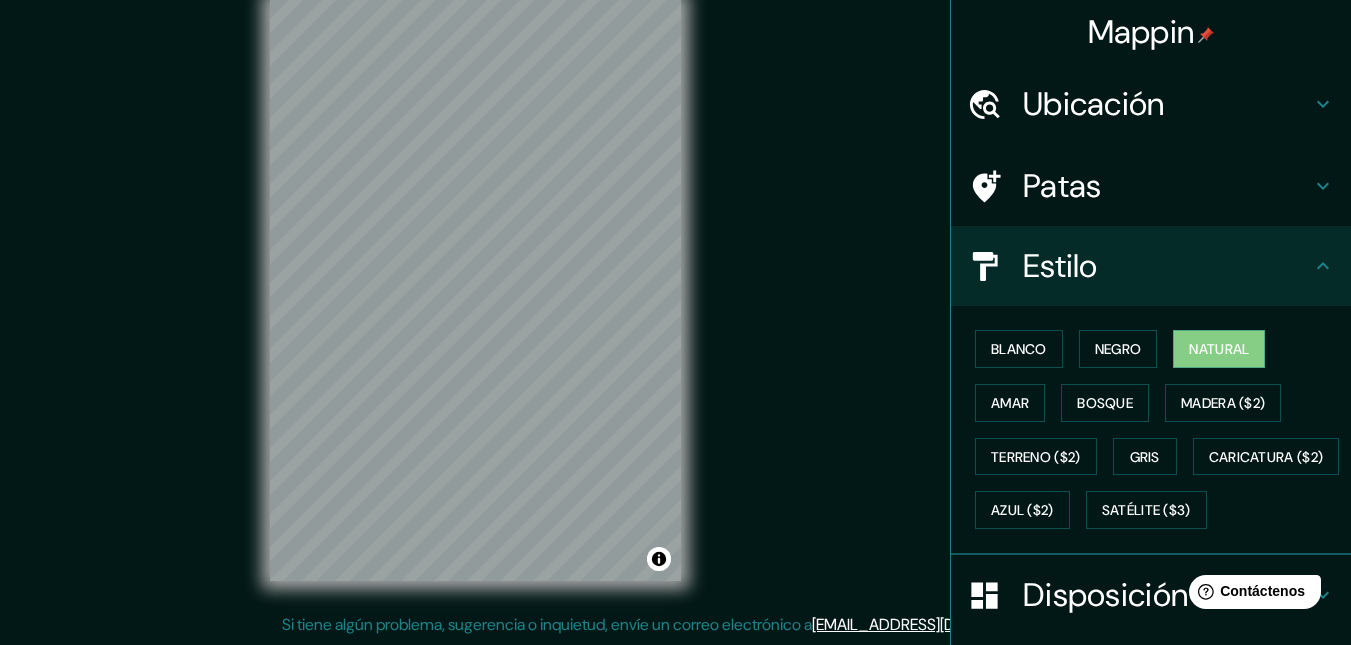 click on "Patas" at bounding box center [1062, 186] 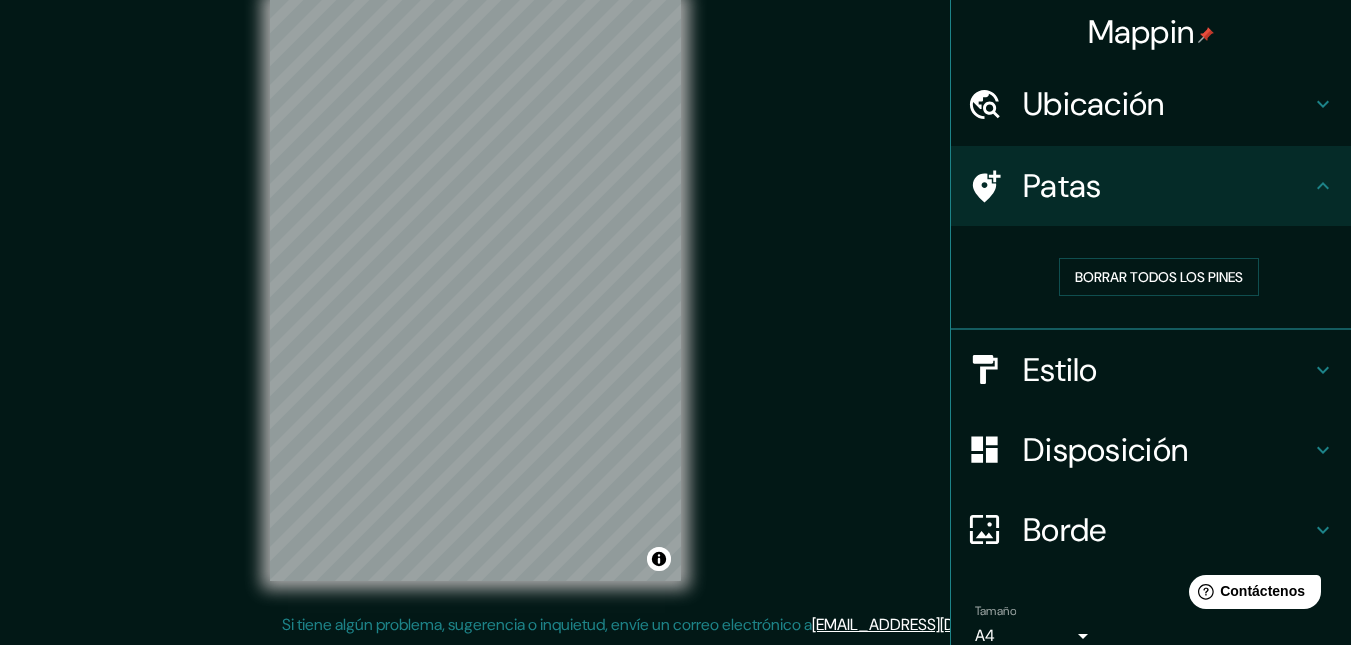 click on "Ubicación" at bounding box center (1094, 104) 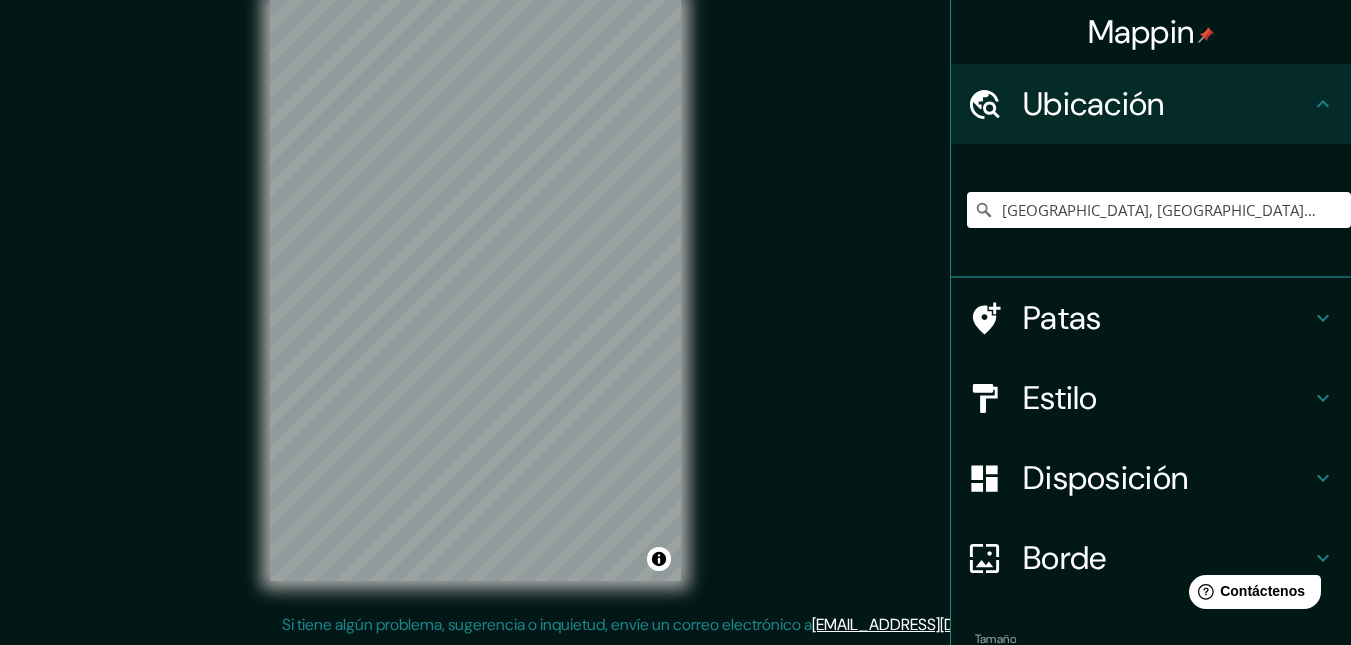 click on "Ubicación" at bounding box center [1094, 104] 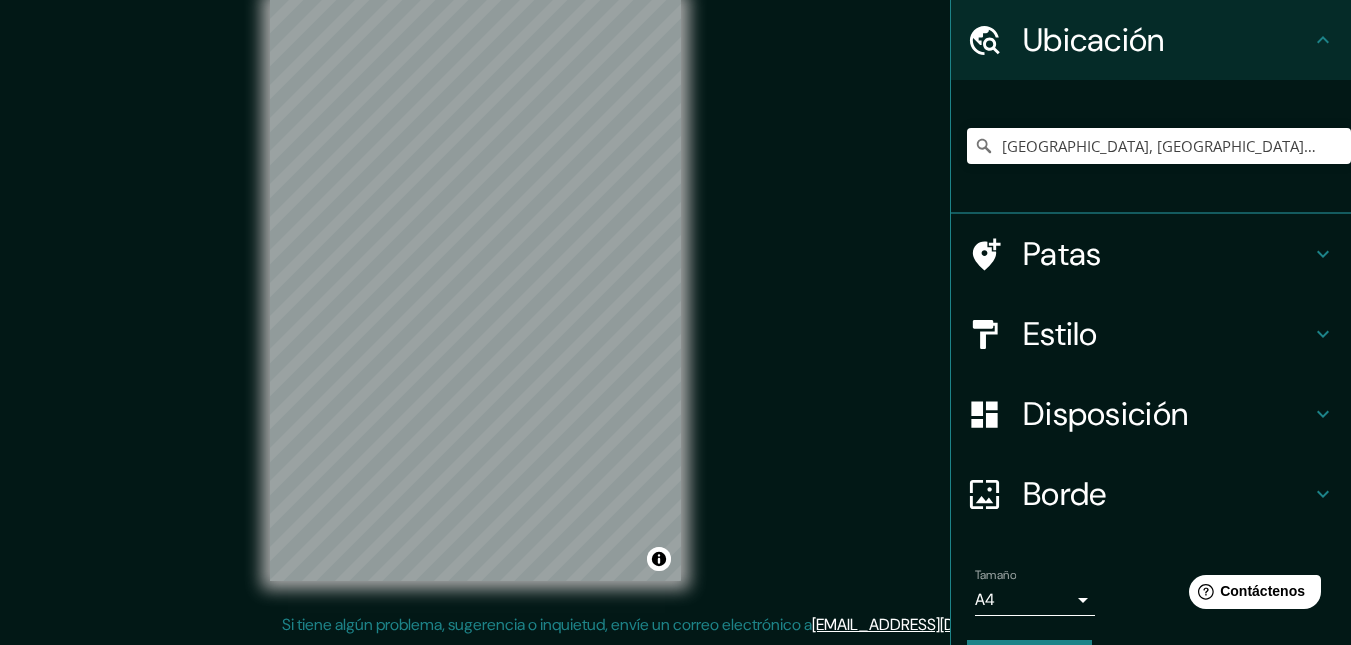 scroll, scrollTop: 121, scrollLeft: 0, axis: vertical 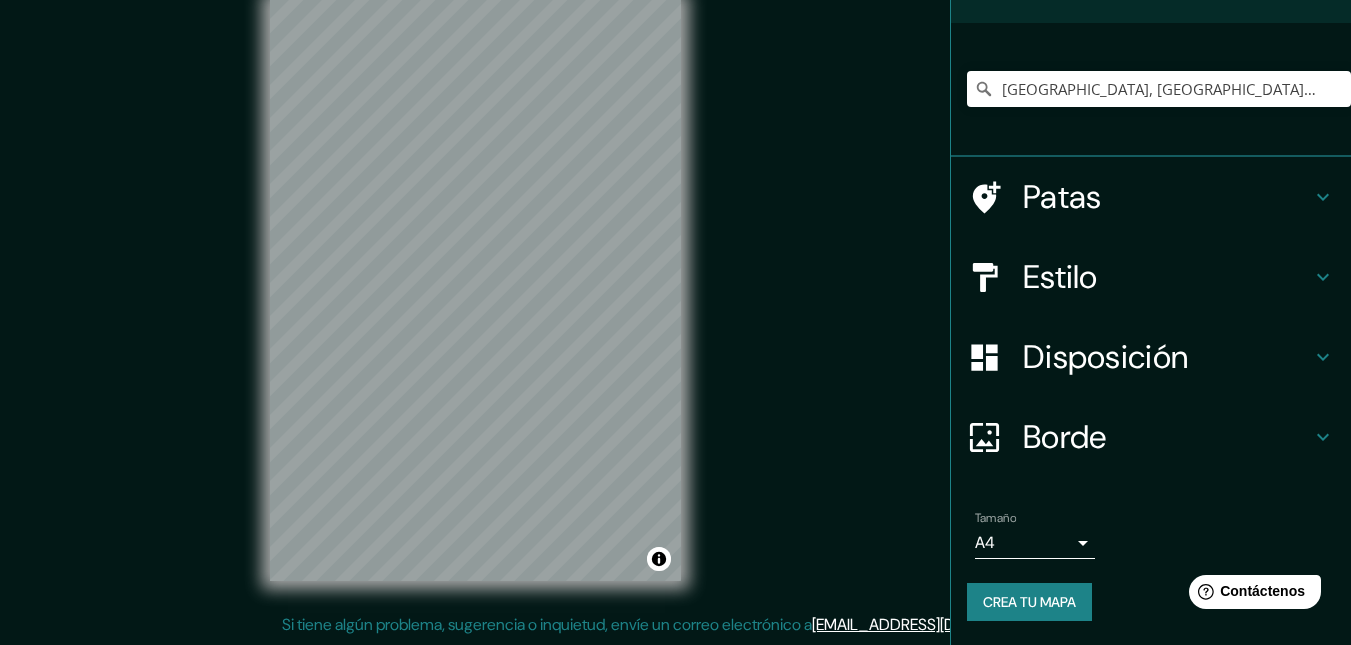 click on "Crea tu mapa" at bounding box center (1029, 602) 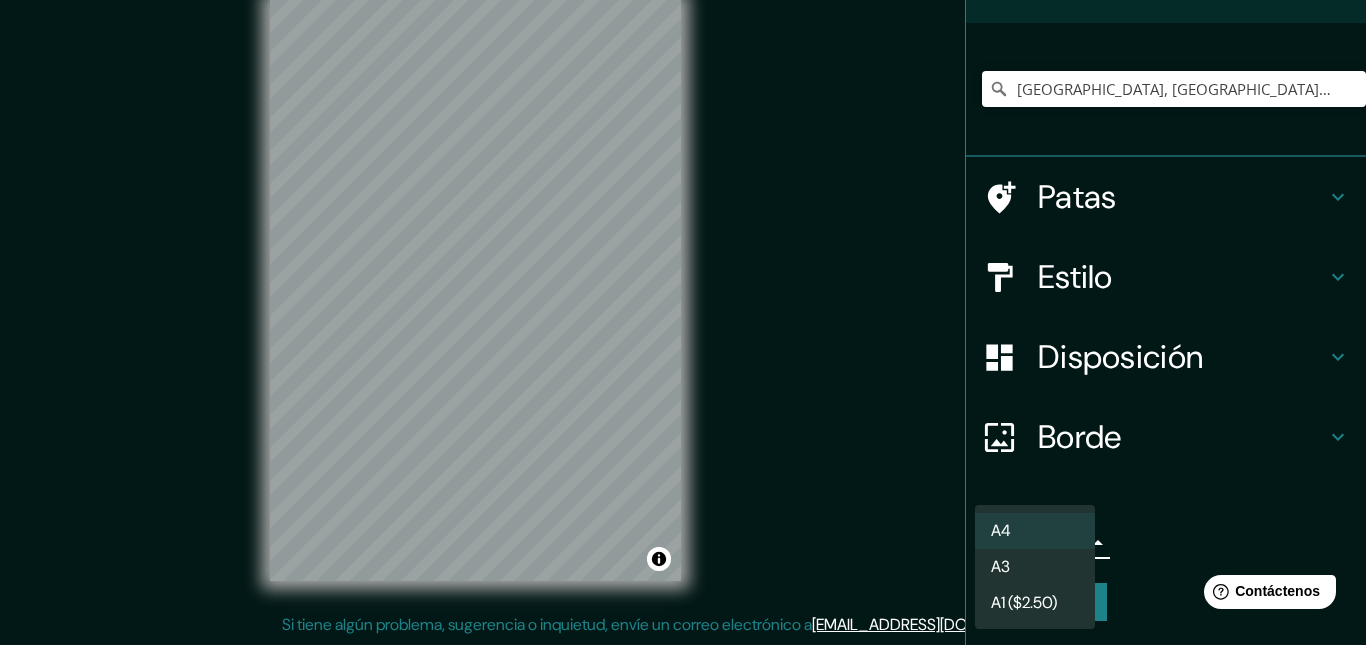 click on "A4" at bounding box center (1035, 531) 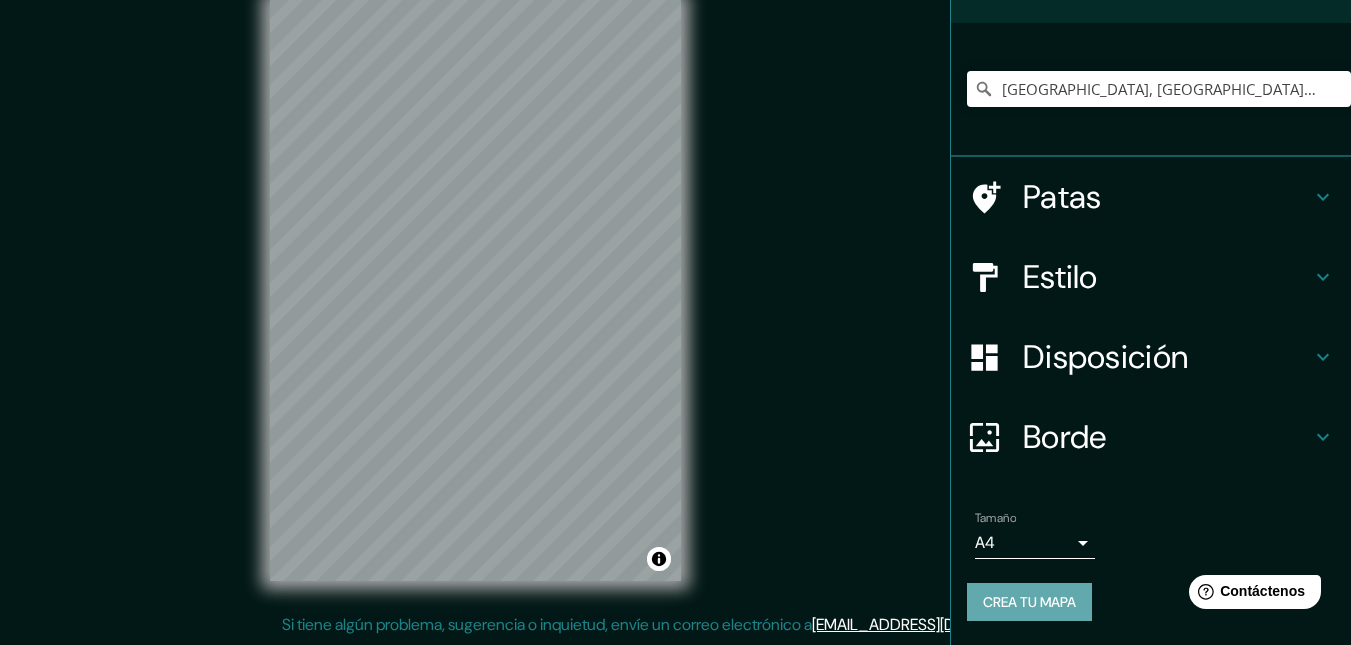click on "Crea tu mapa" at bounding box center (1029, 602) 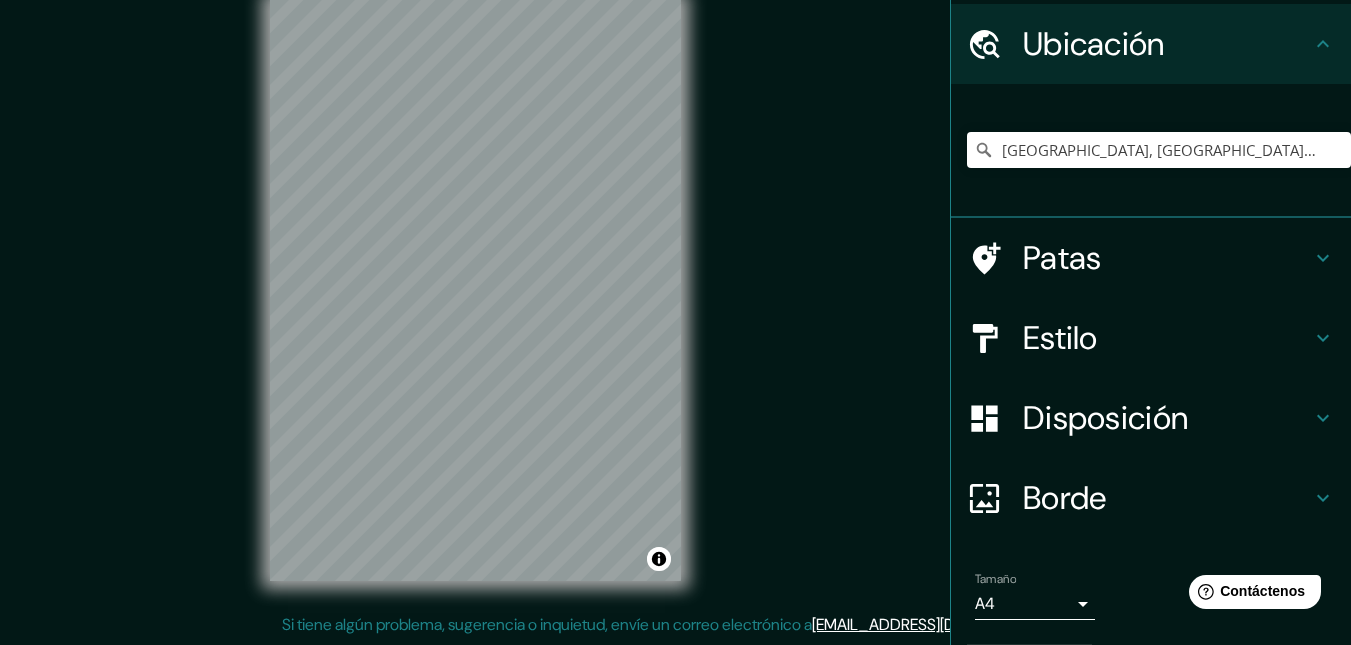 scroll, scrollTop: 0, scrollLeft: 0, axis: both 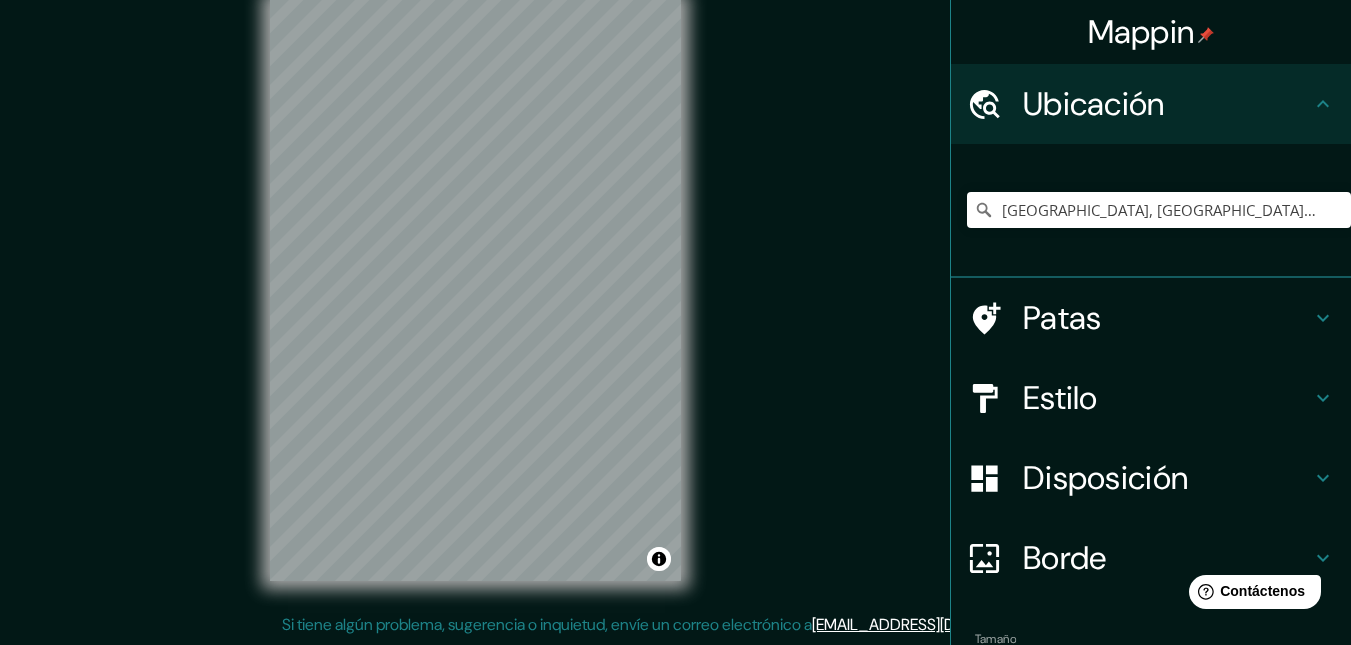 click 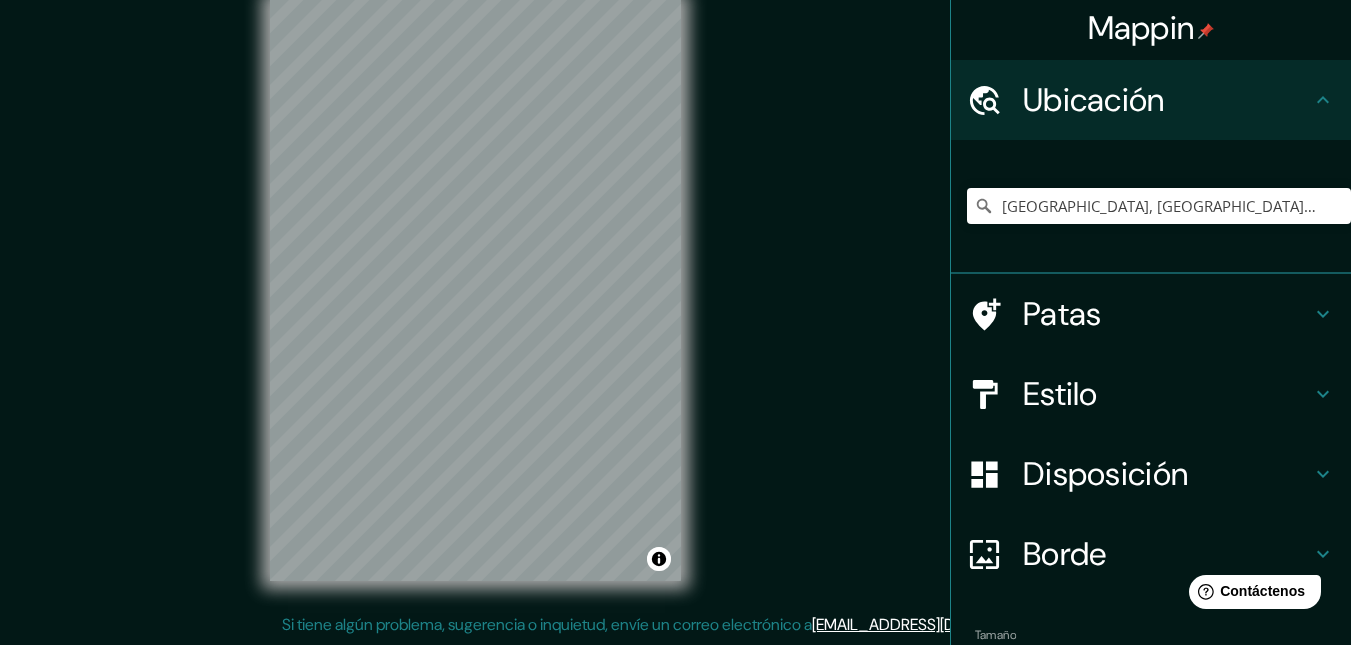 scroll, scrollTop: 0, scrollLeft: 0, axis: both 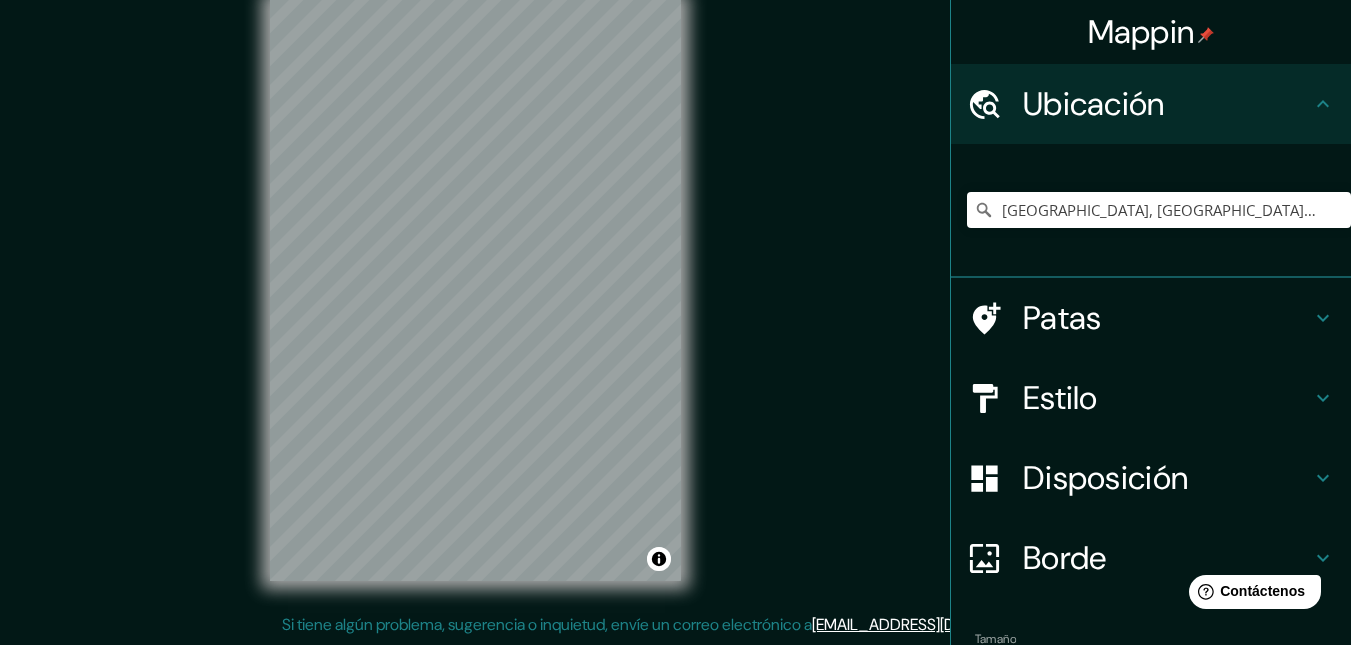 click on "Ubicación" at bounding box center (1167, 104) 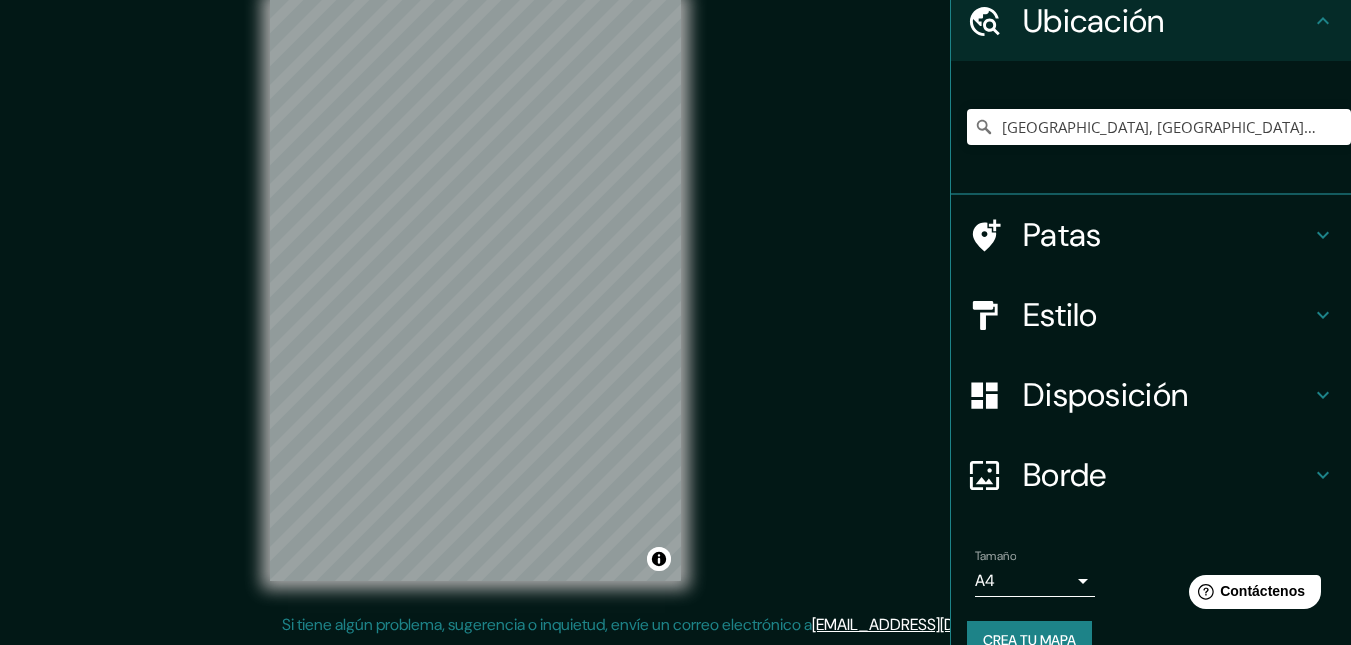 scroll, scrollTop: 121, scrollLeft: 0, axis: vertical 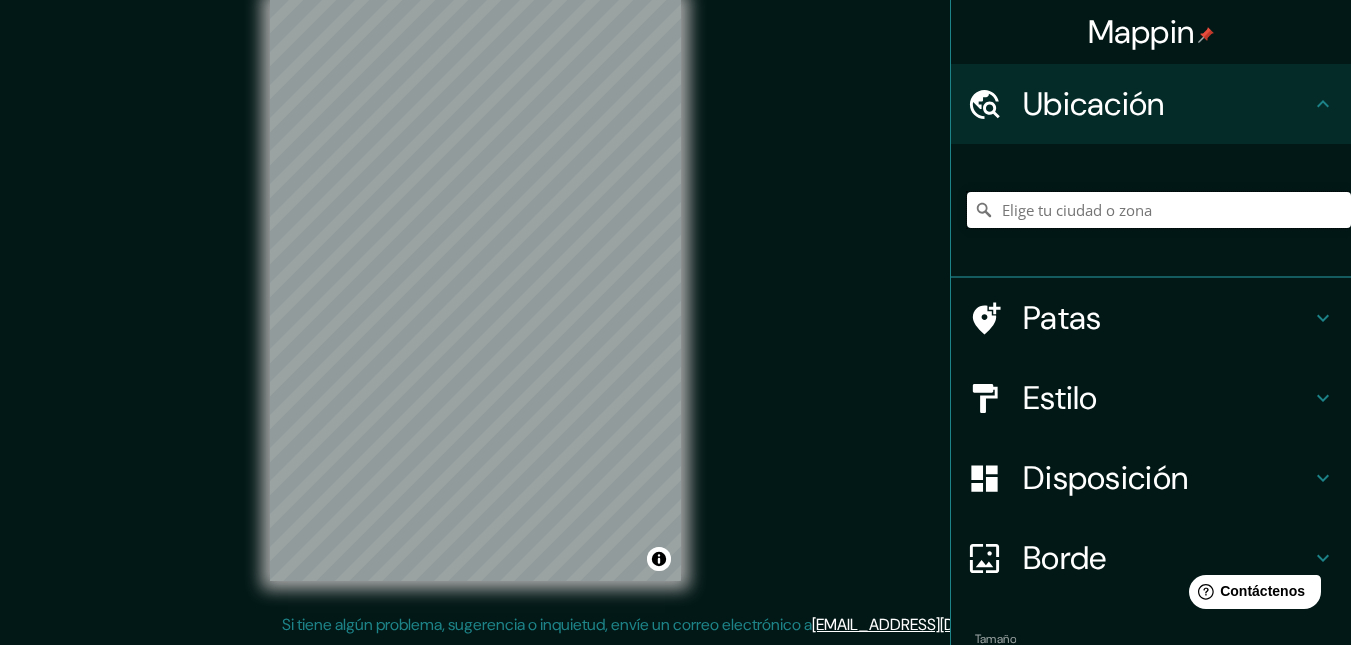 click at bounding box center [1159, 210] 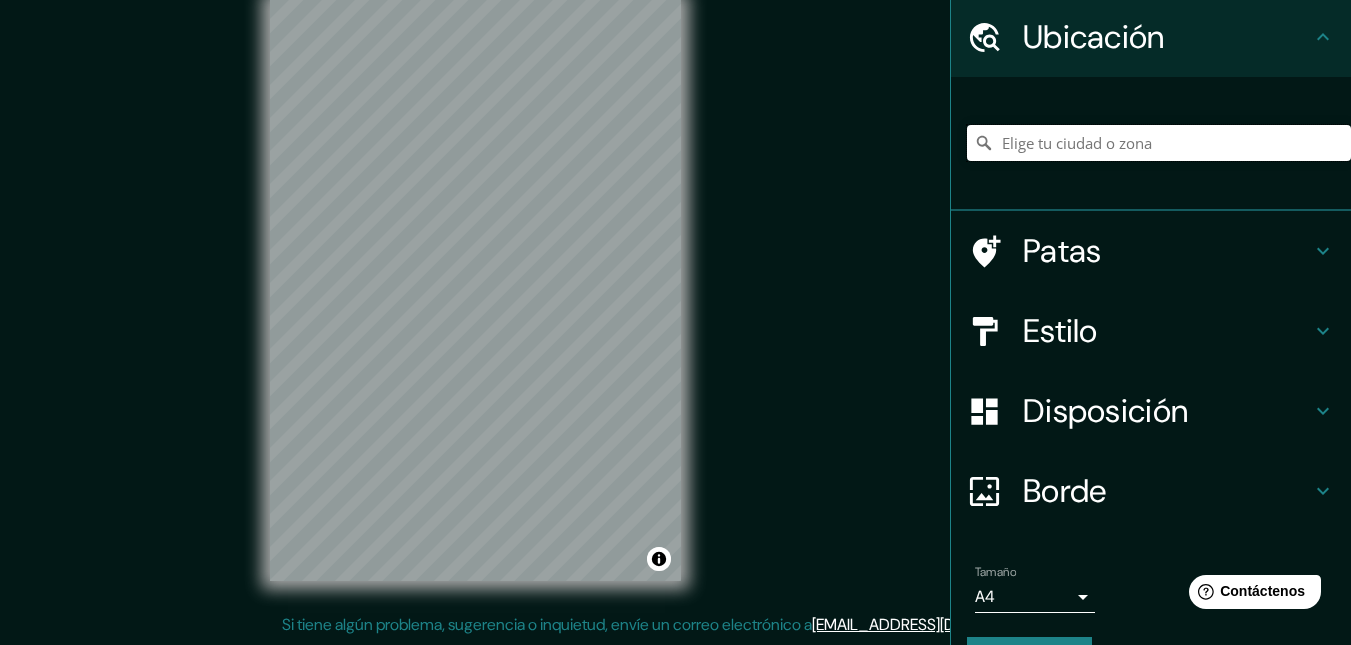 scroll, scrollTop: 121, scrollLeft: 0, axis: vertical 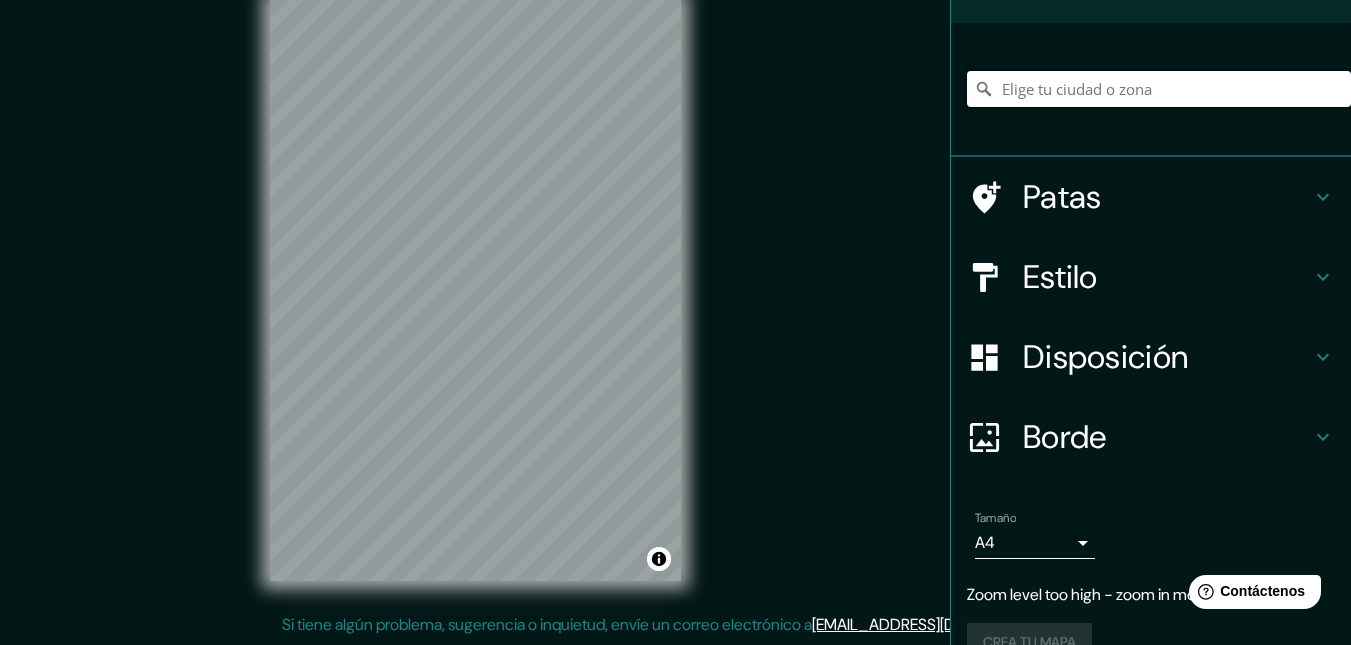 click at bounding box center [1159, 89] 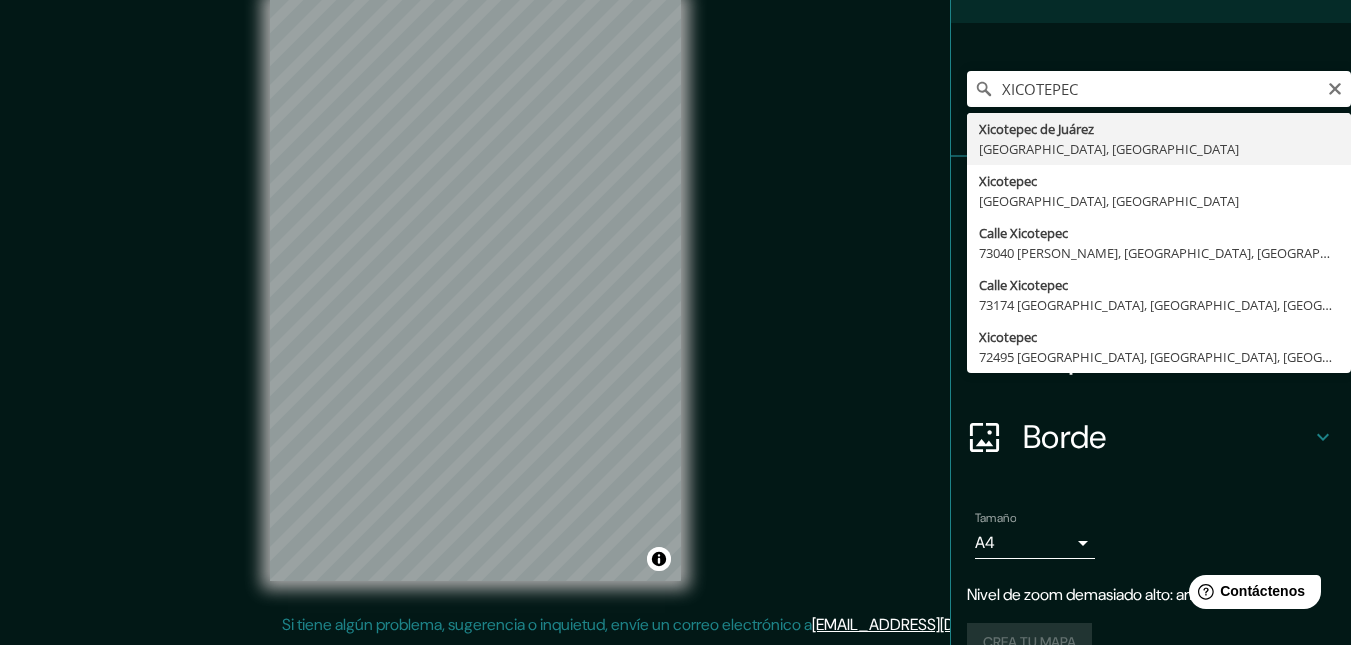 type on "[GEOGRAPHIC_DATA], [GEOGRAPHIC_DATA], [GEOGRAPHIC_DATA]" 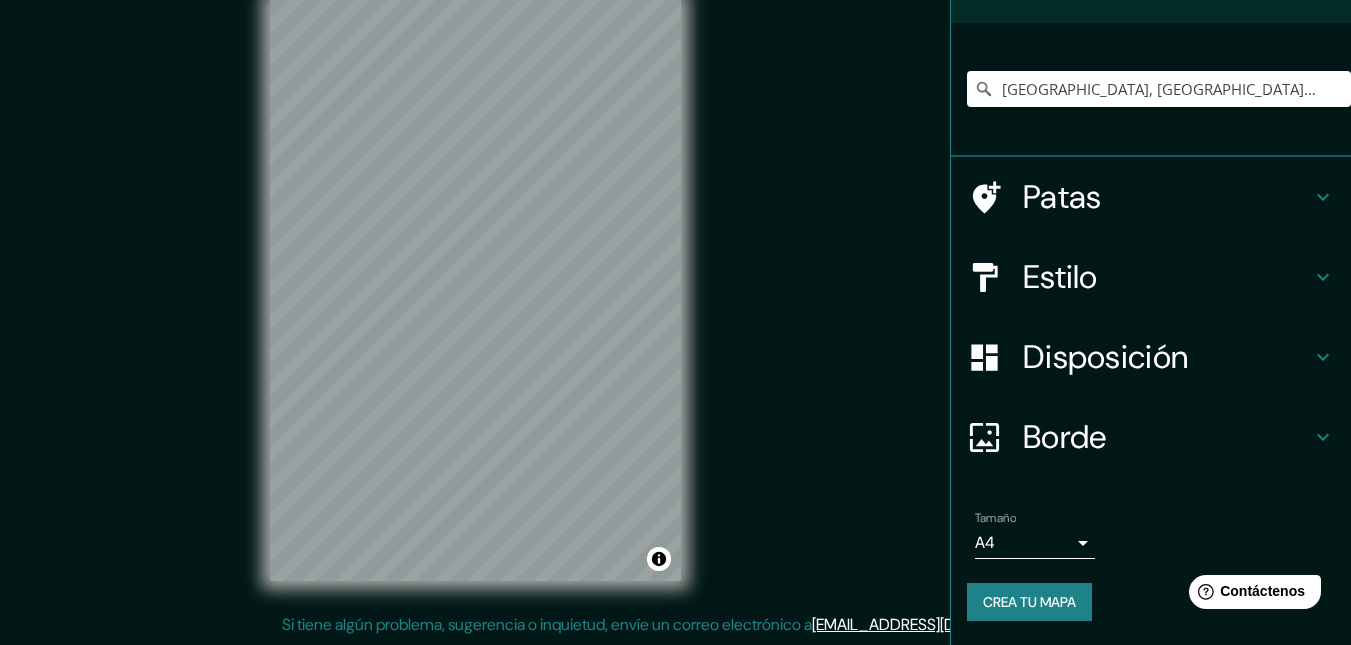 click on "Estilo" at bounding box center [1167, 277] 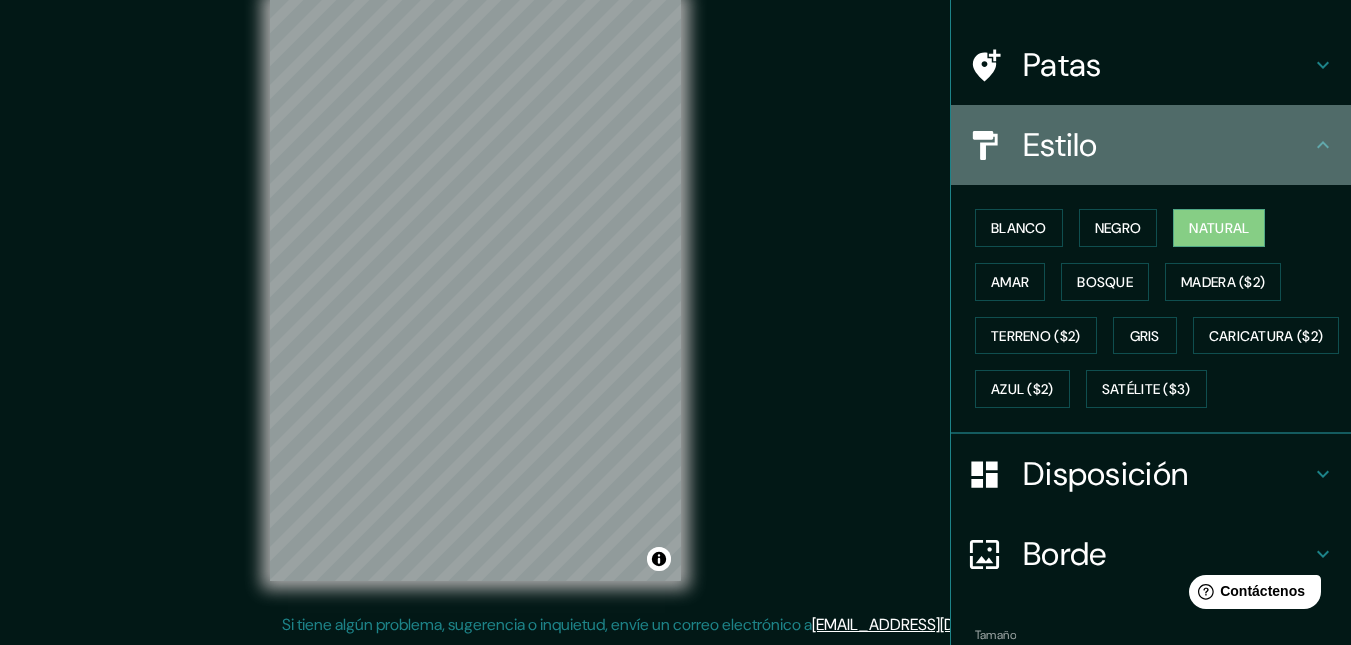 click on "Estilo" at bounding box center [1167, 145] 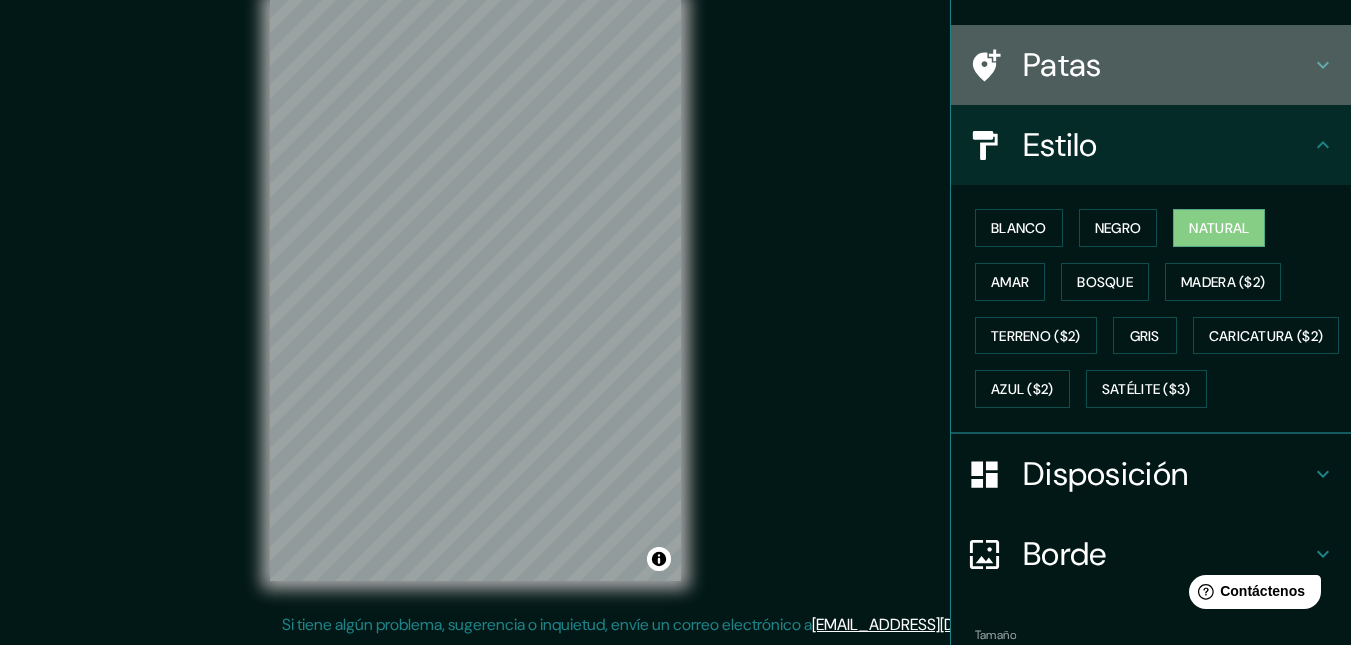 click on "Patas" at bounding box center [1167, 65] 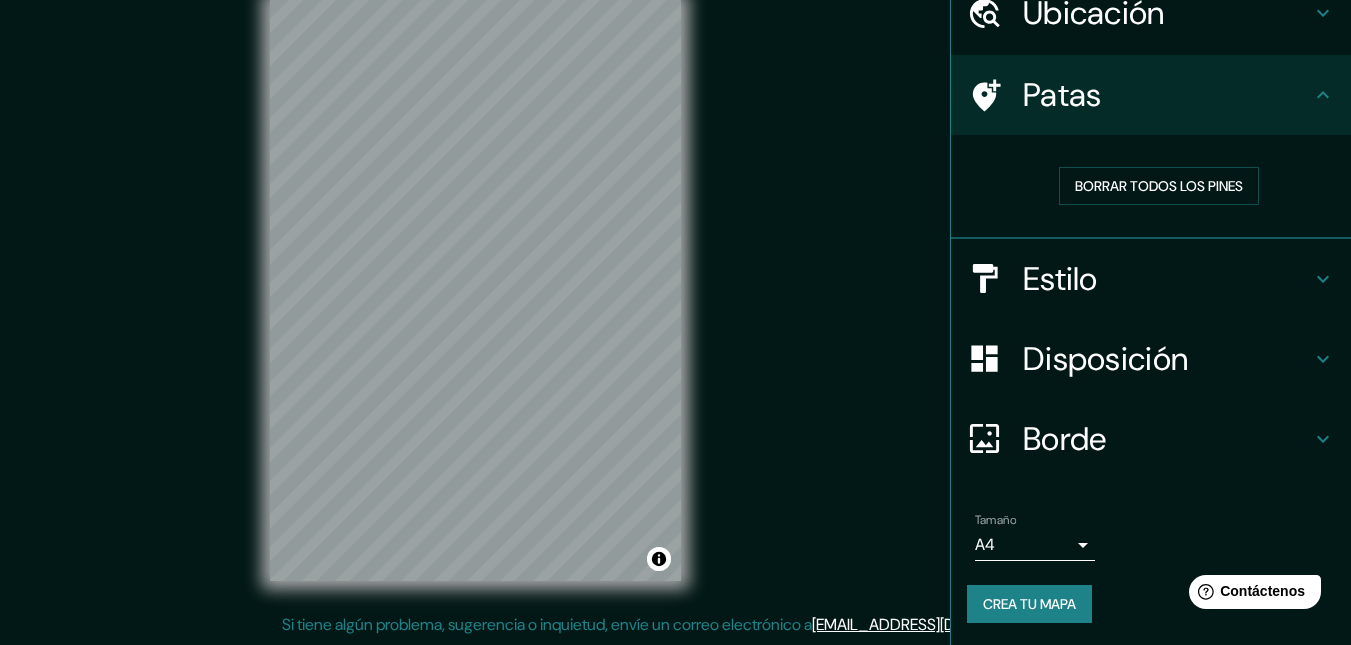 scroll, scrollTop: 92, scrollLeft: 0, axis: vertical 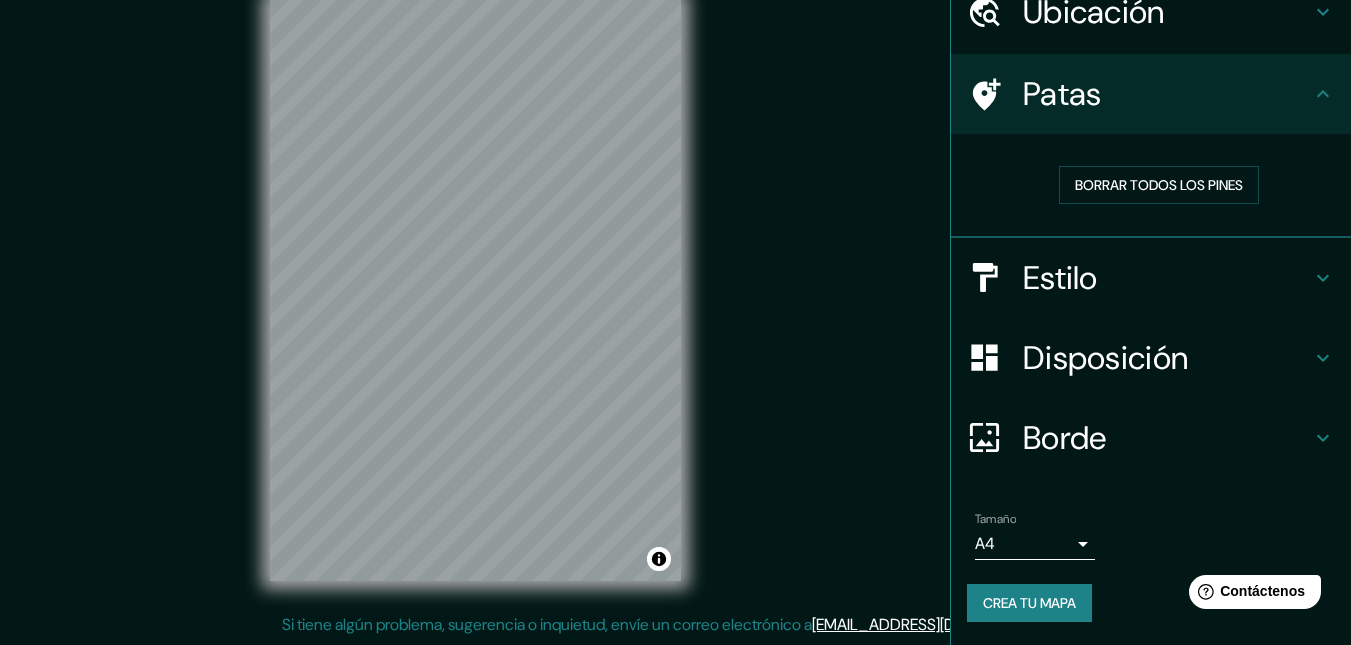 click on "Patas" at bounding box center [1151, 94] 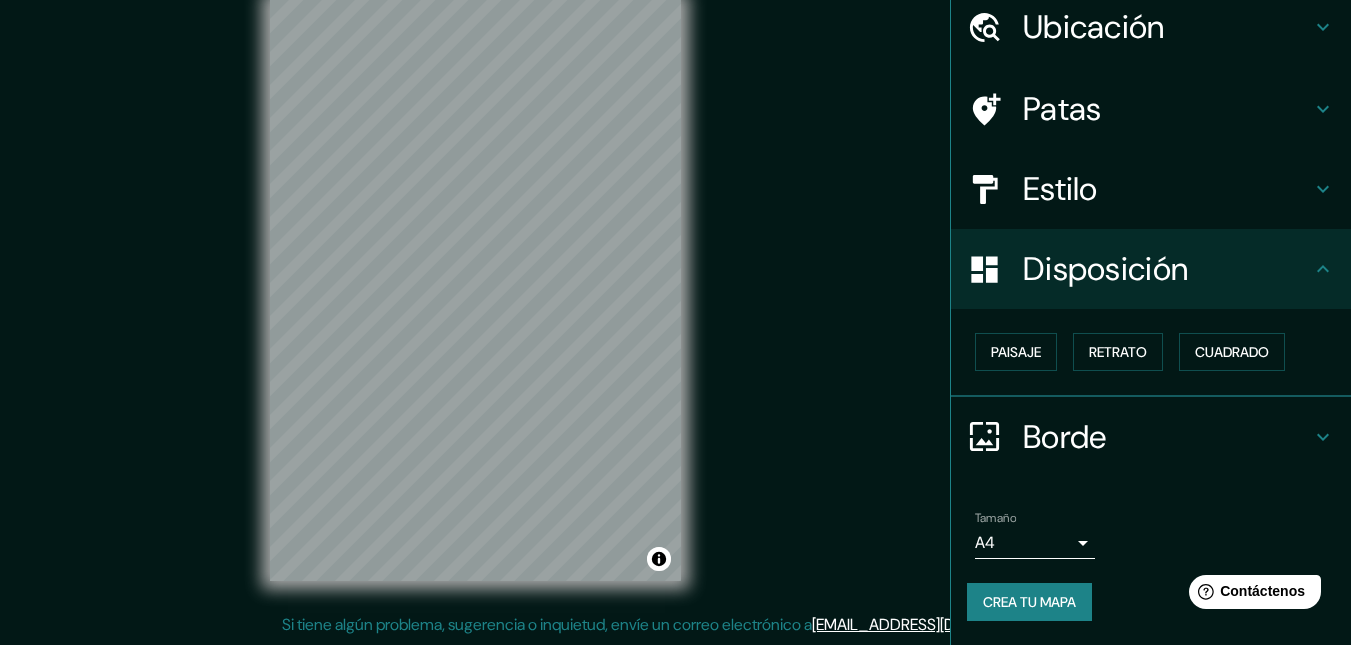 scroll, scrollTop: 76, scrollLeft: 0, axis: vertical 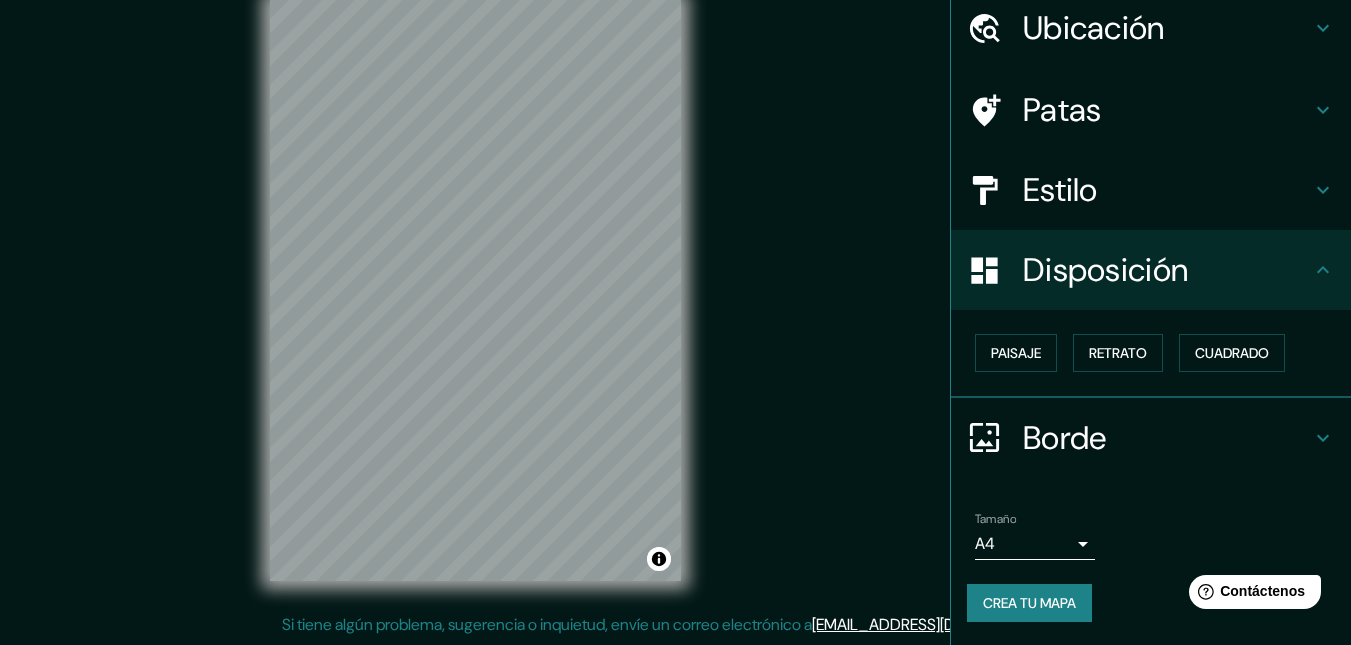 click on "Paisaje Retrato Cuadrado" at bounding box center (1159, 353) 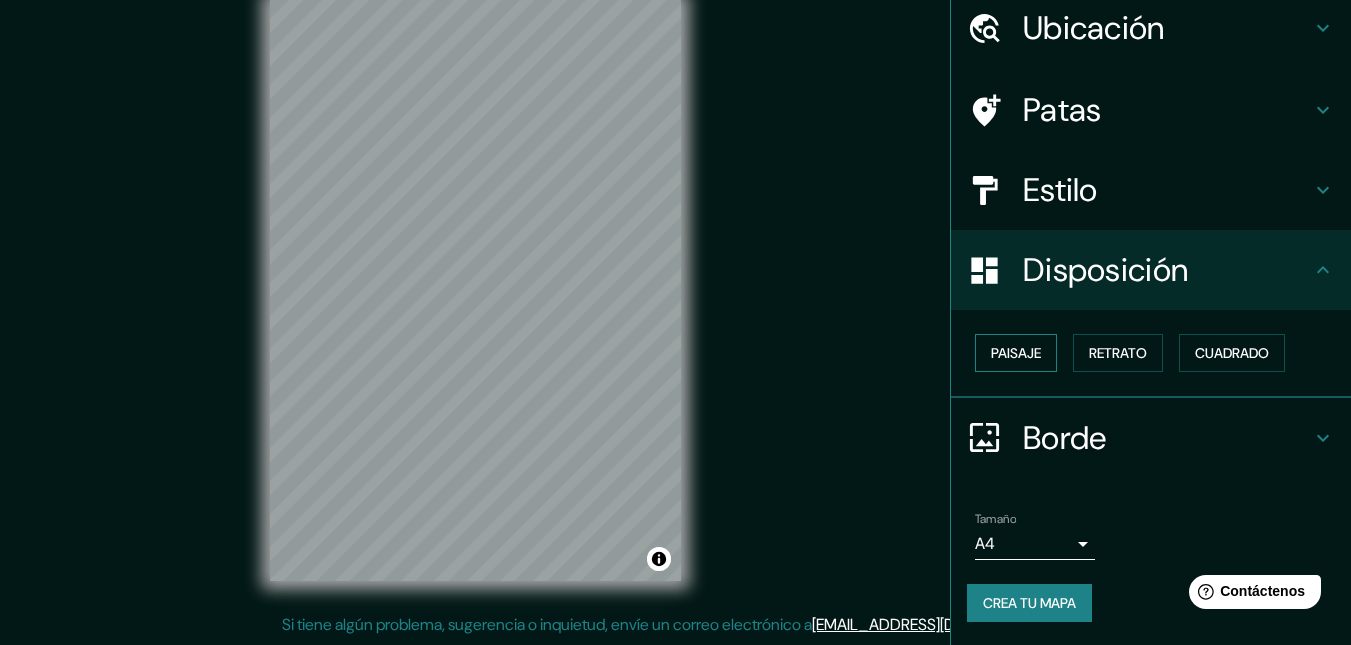 click on "Paisaje" at bounding box center [1016, 353] 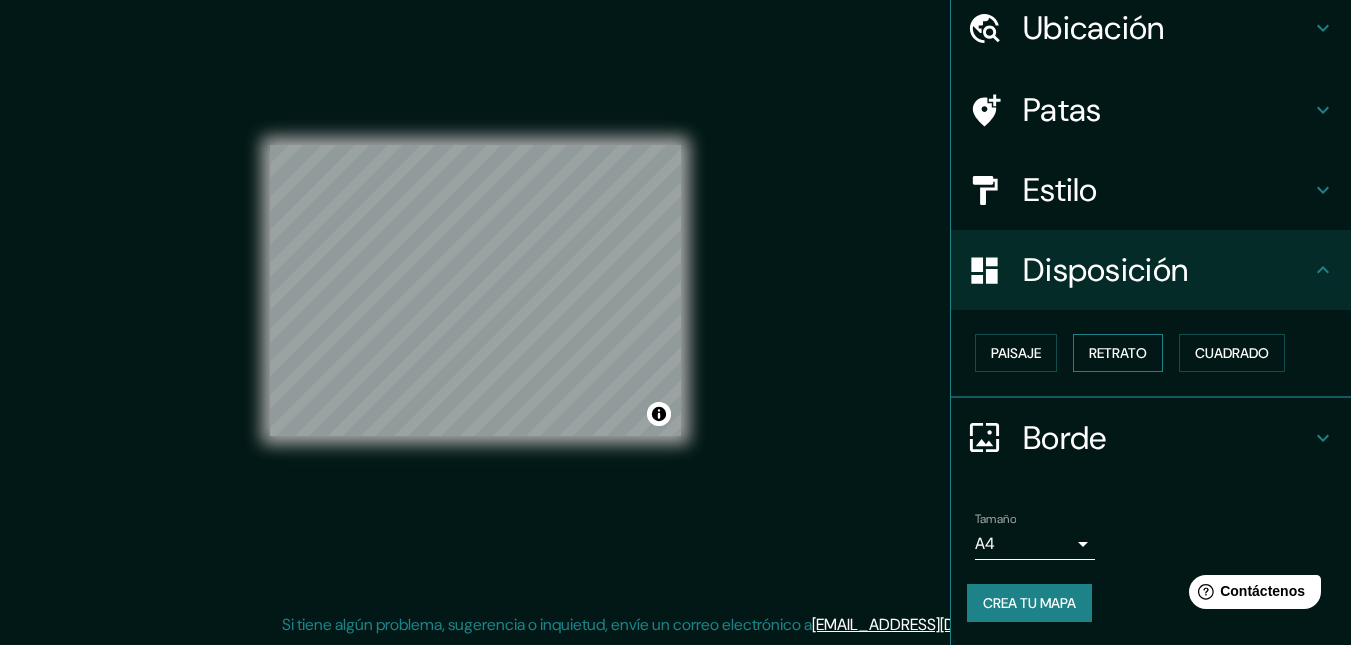 click on "Retrato" at bounding box center (1118, 353) 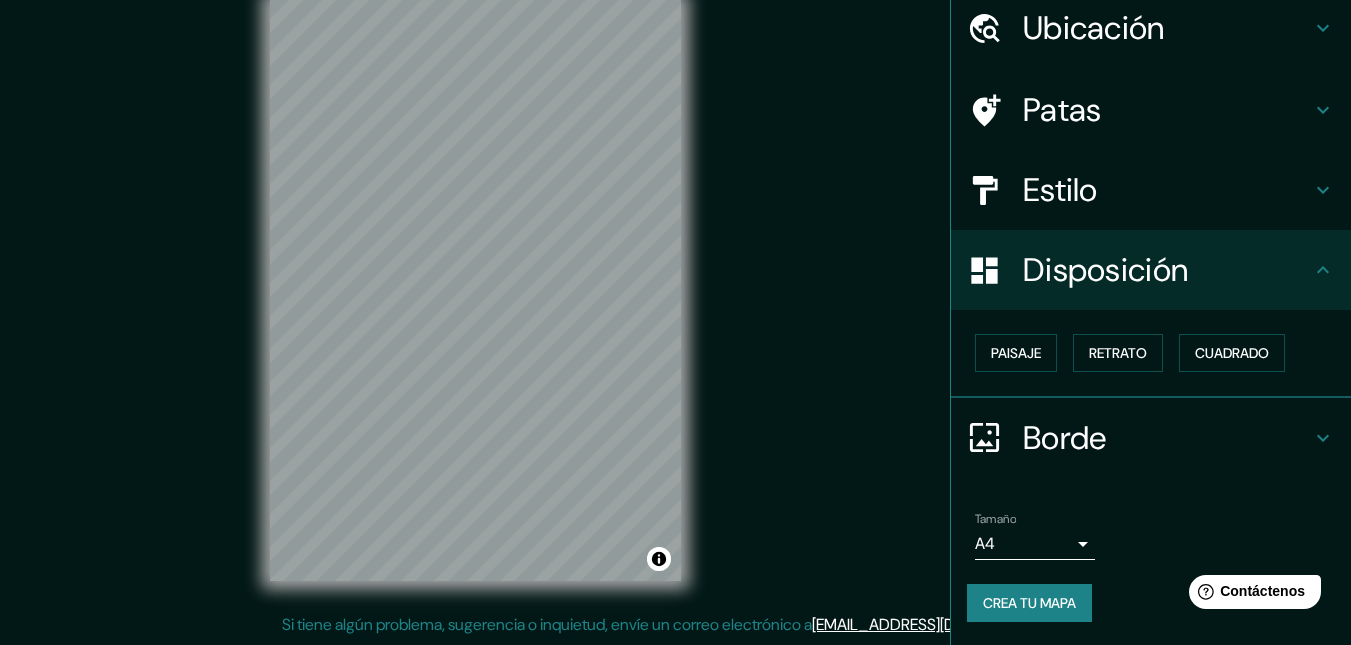 drag, startPoint x: 1249, startPoint y: 281, endPoint x: 1261, endPoint y: 270, distance: 16.27882 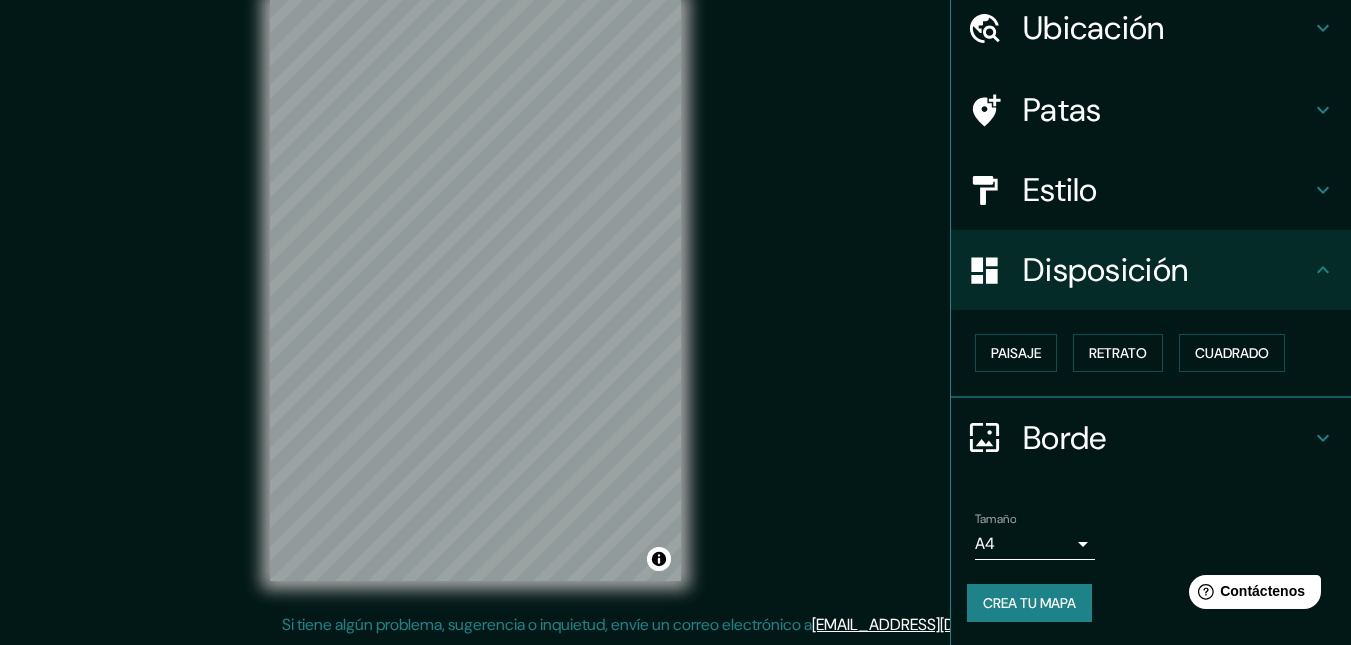 click 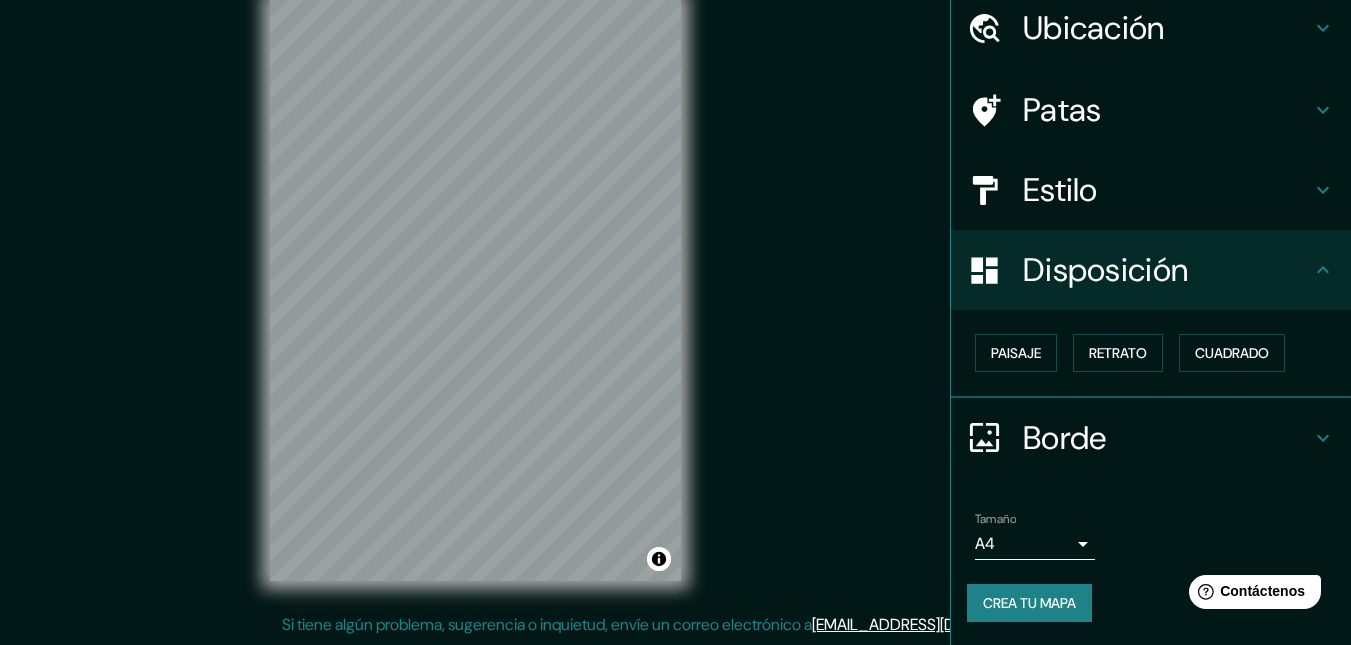 click 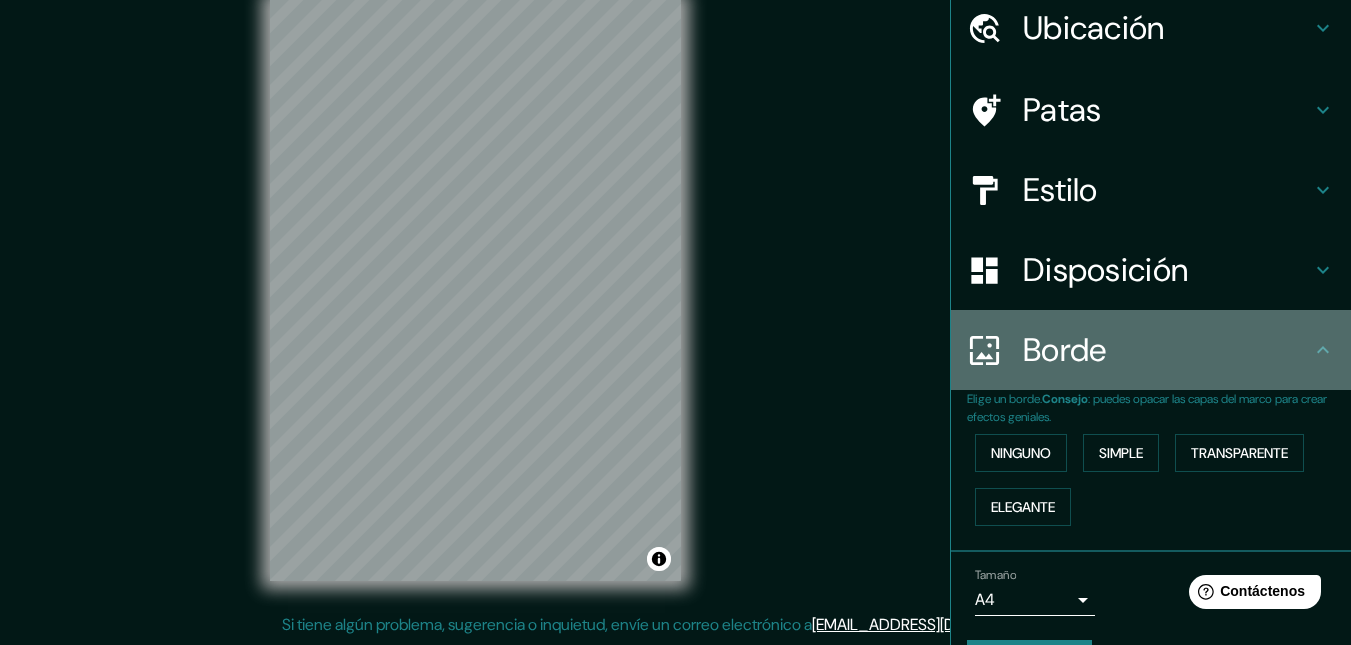 click on "Borde" at bounding box center [1151, 350] 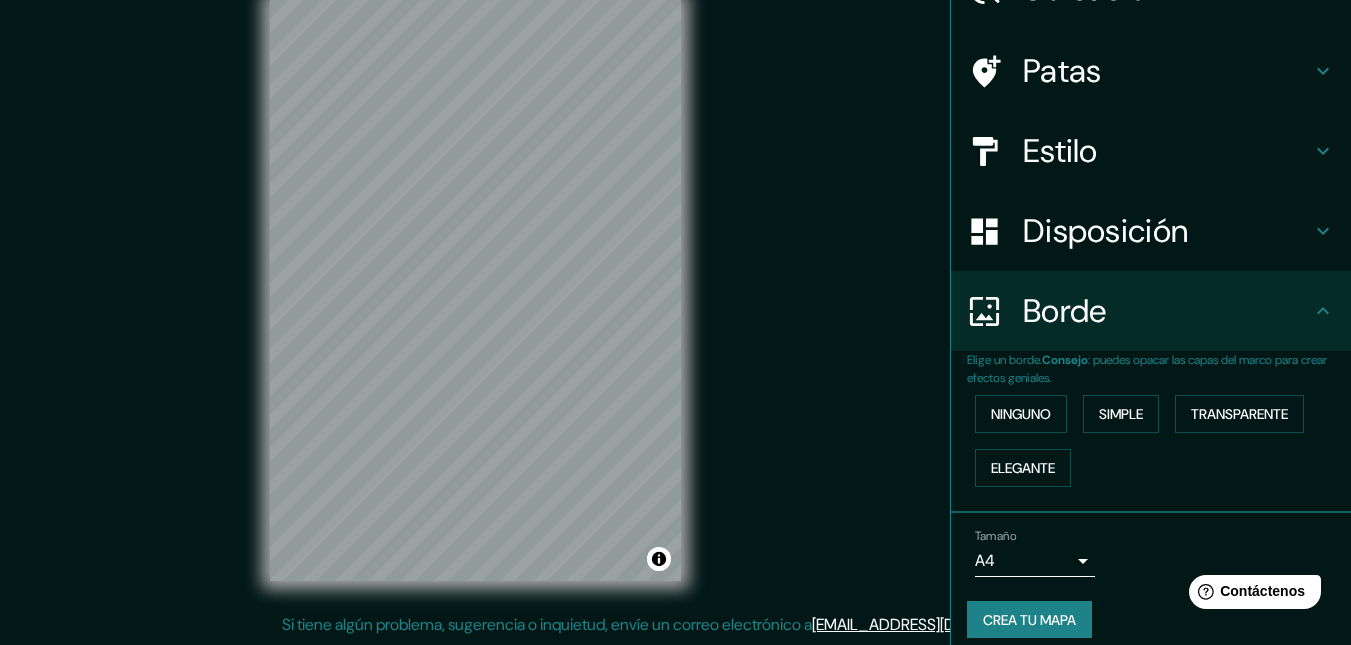 scroll, scrollTop: 132, scrollLeft: 0, axis: vertical 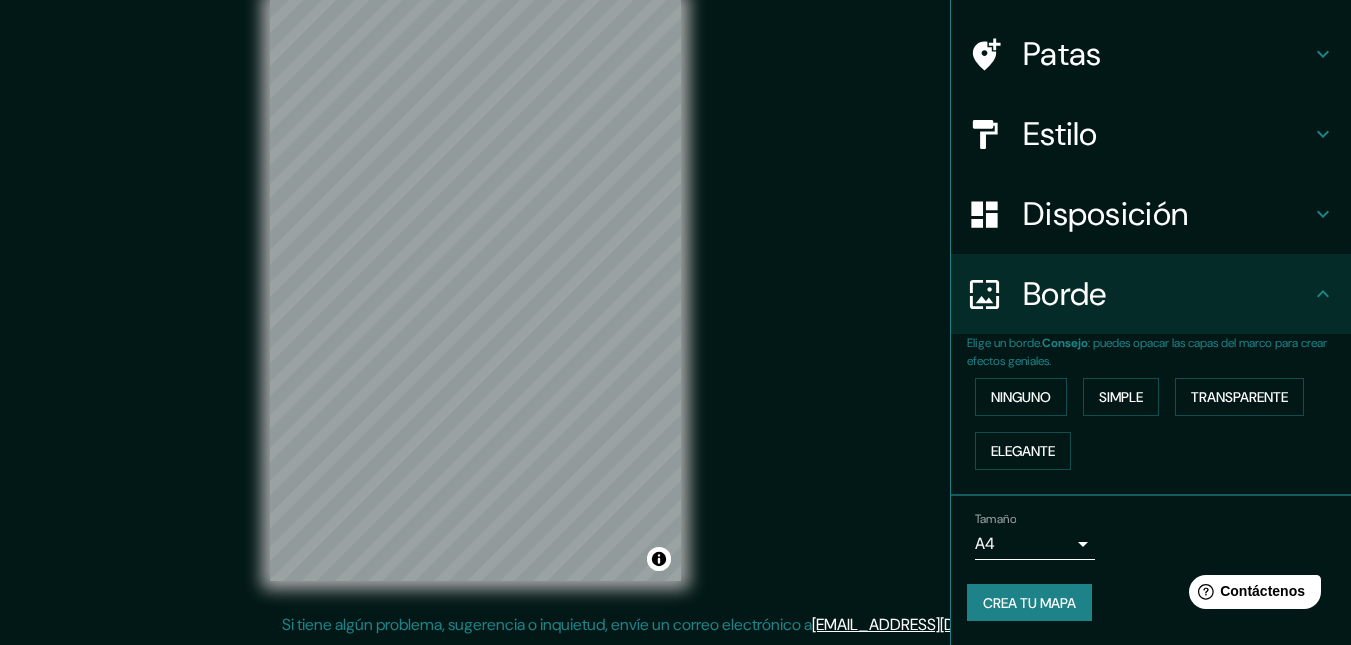 click on "Crea tu mapa" at bounding box center [1029, 603] 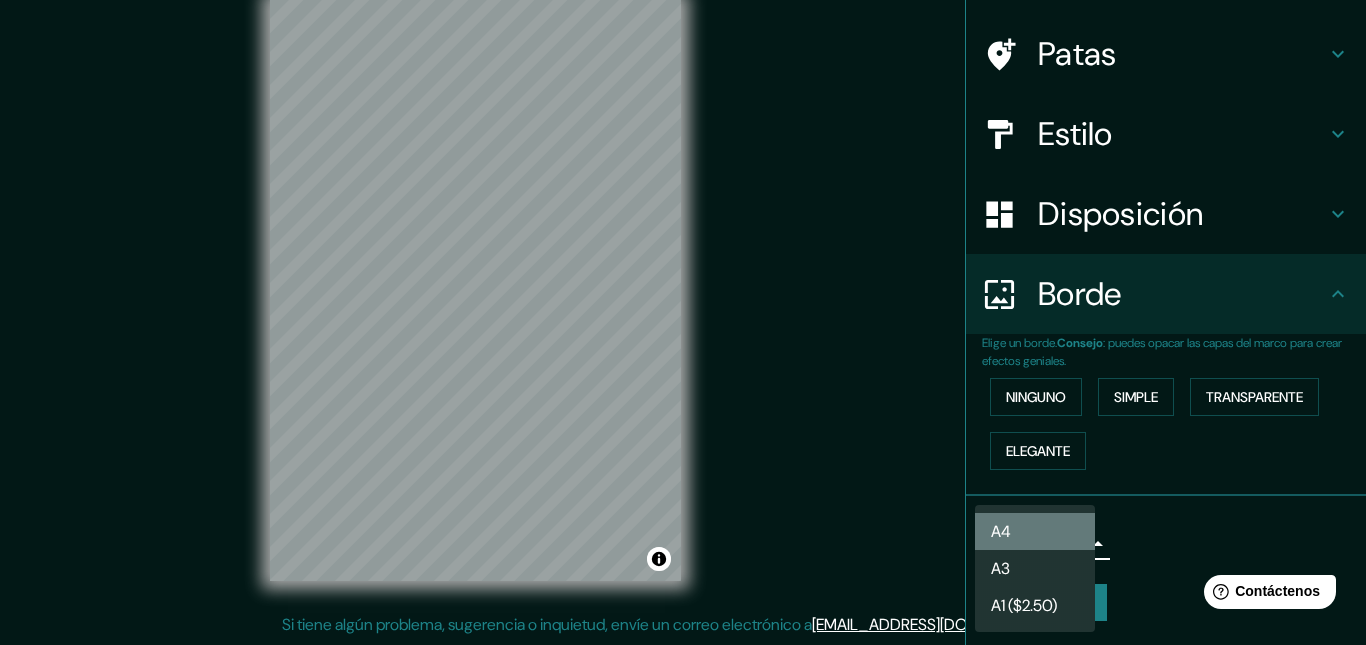 click on "A4" at bounding box center (1035, 531) 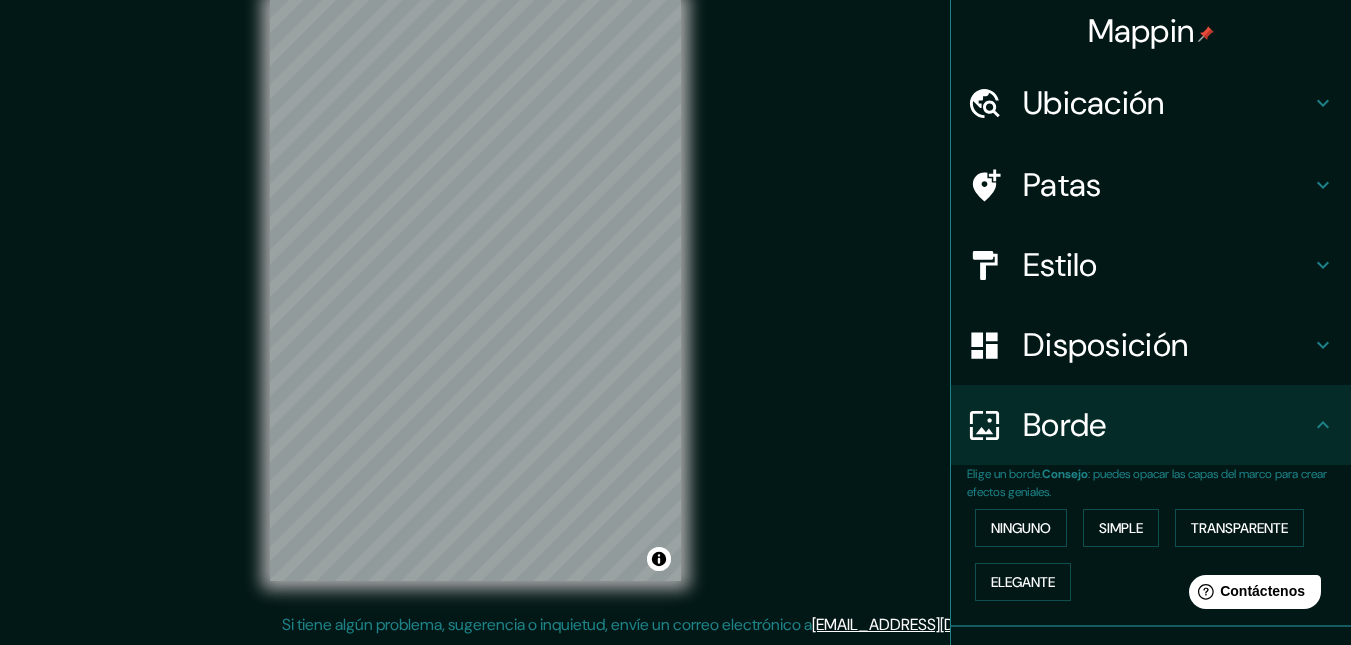 scroll, scrollTop: 0, scrollLeft: 0, axis: both 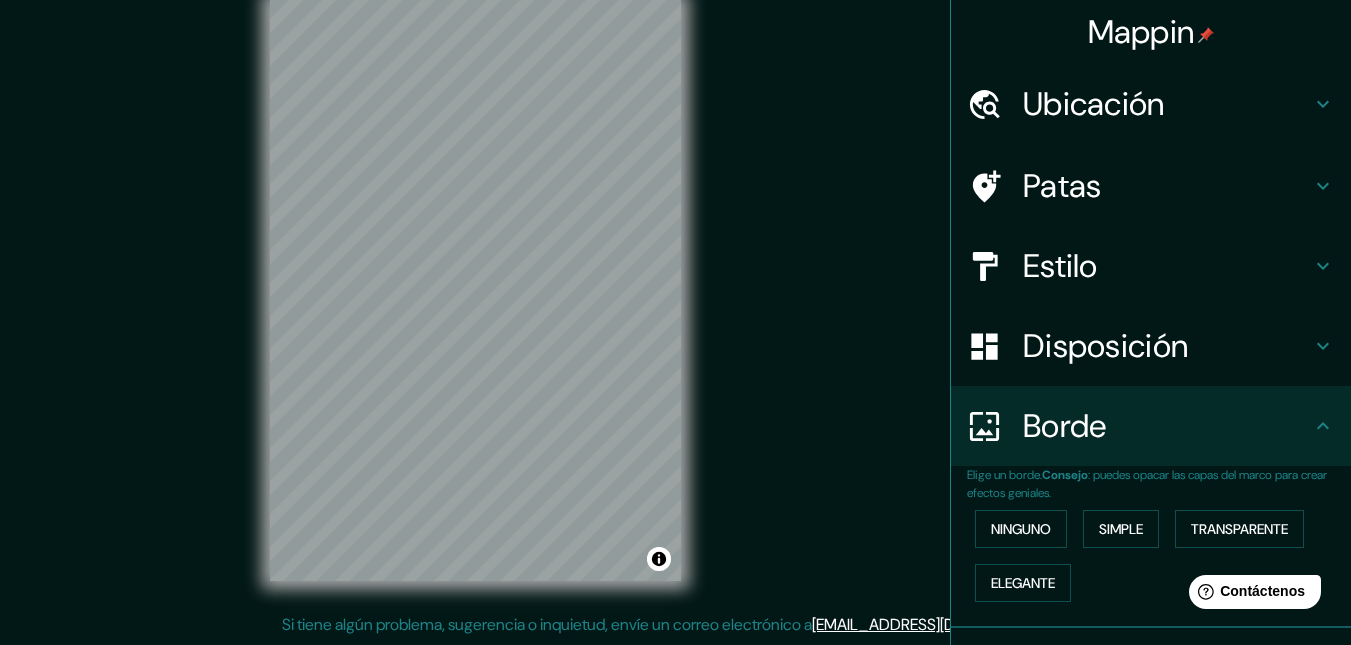 click on "Mappin" at bounding box center (1141, 32) 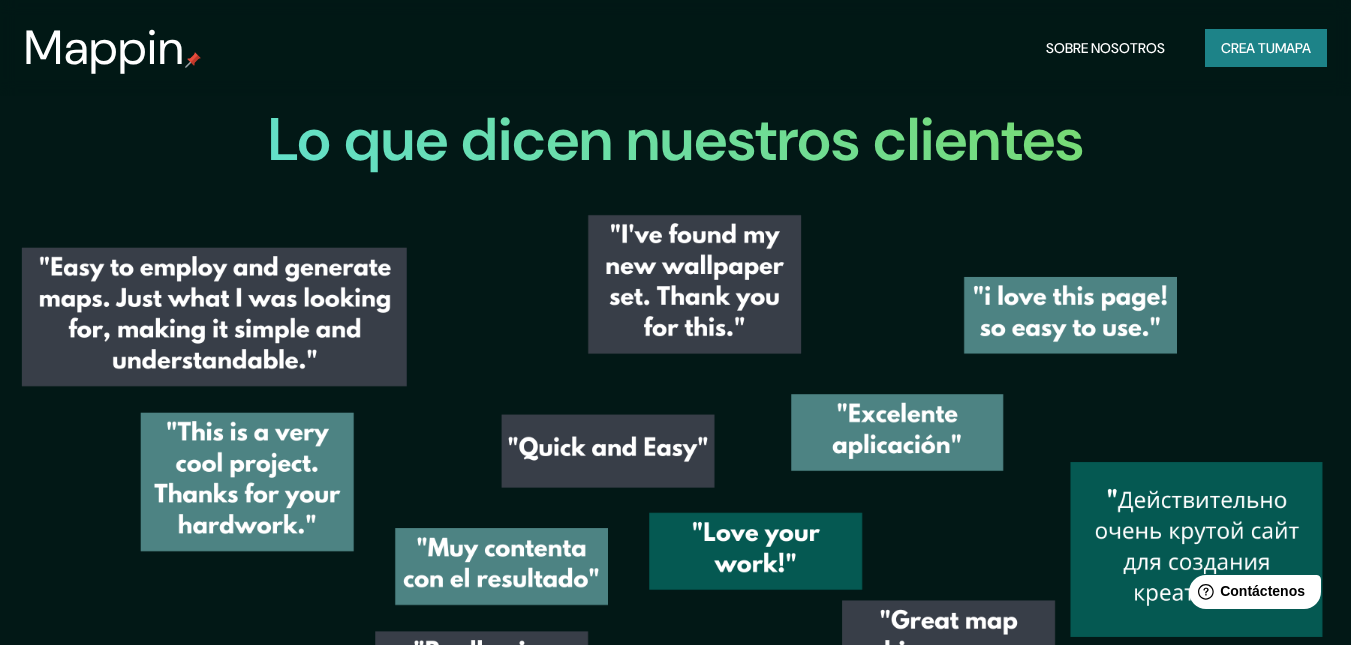scroll, scrollTop: 2756, scrollLeft: 0, axis: vertical 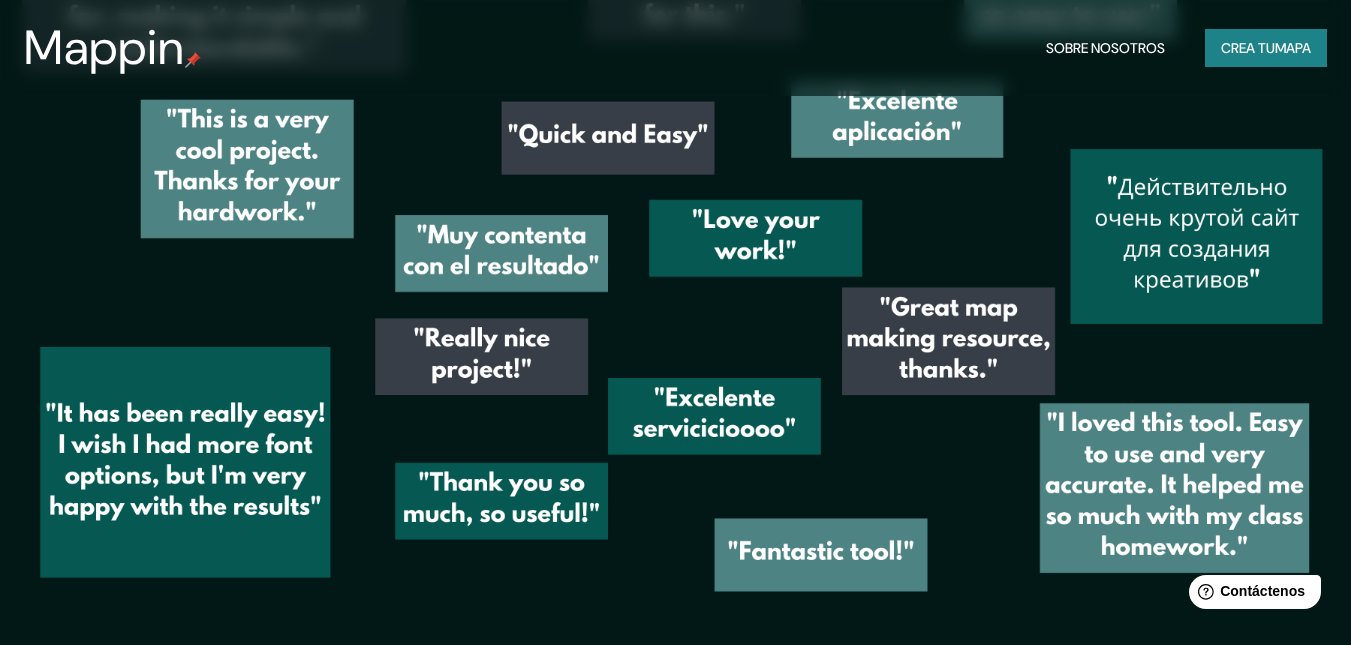 click on "Crea tu" at bounding box center [1248, 48] 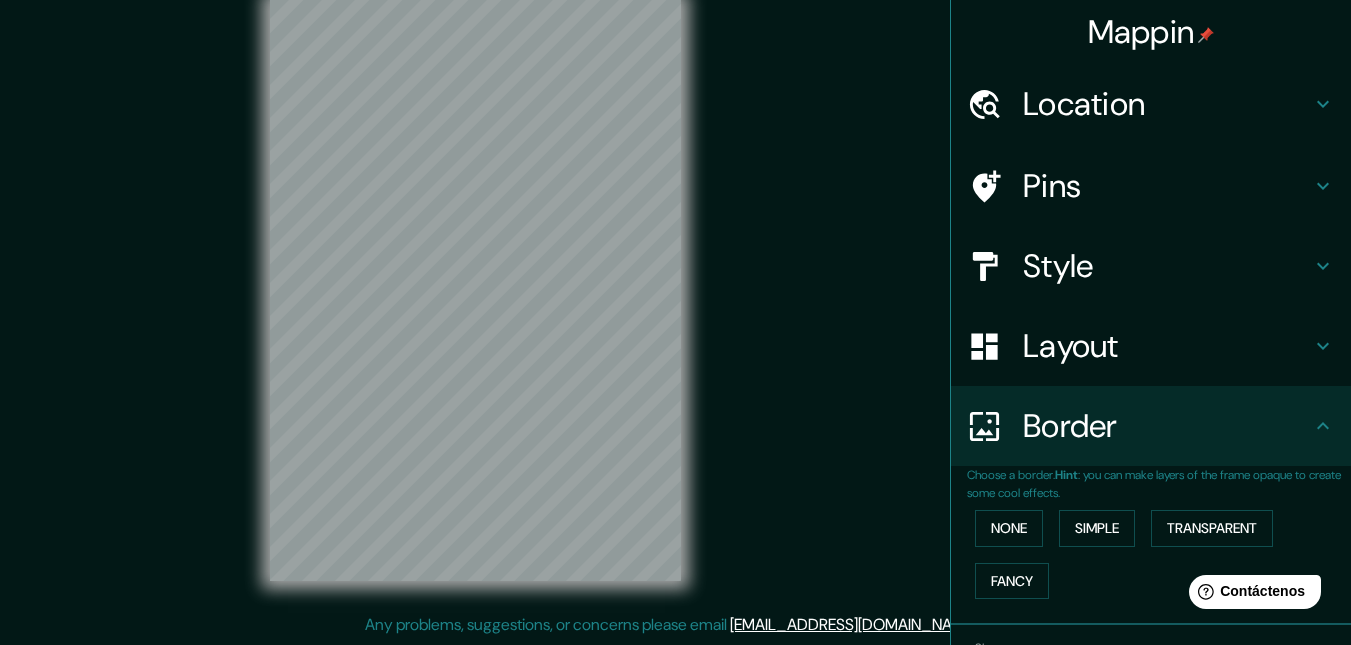 scroll, scrollTop: 0, scrollLeft: 0, axis: both 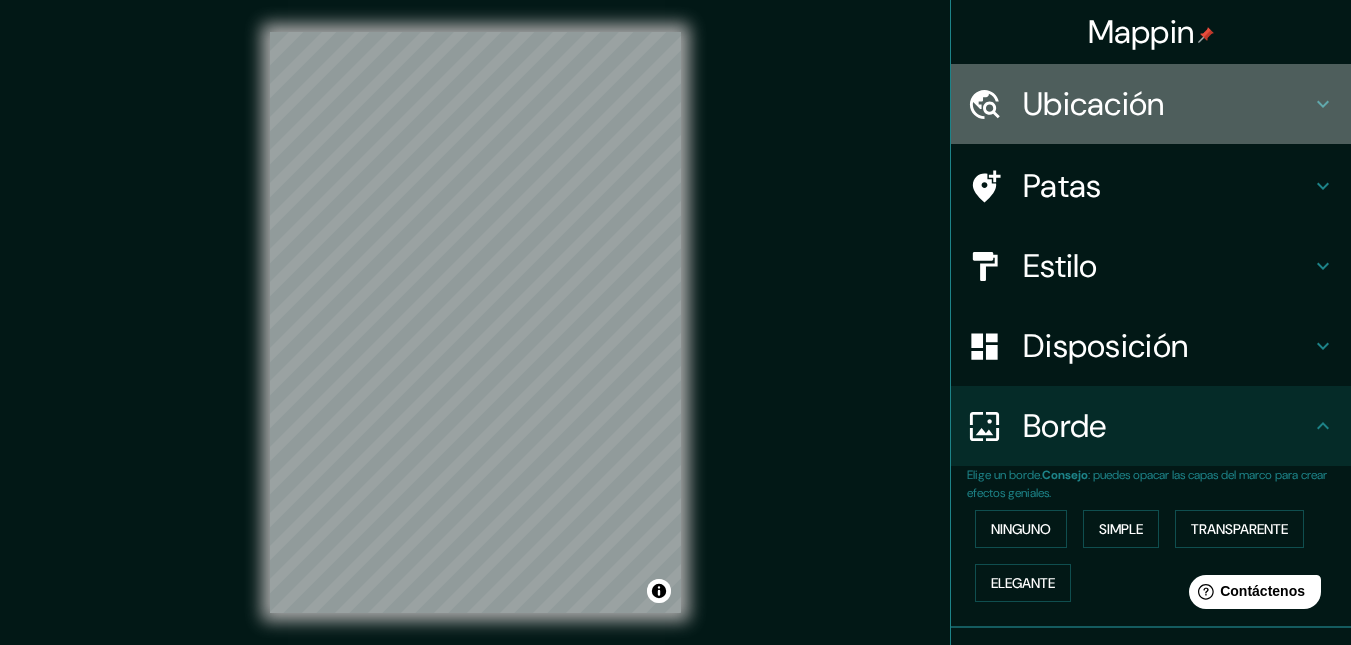 click on "Ubicación" at bounding box center [1094, 104] 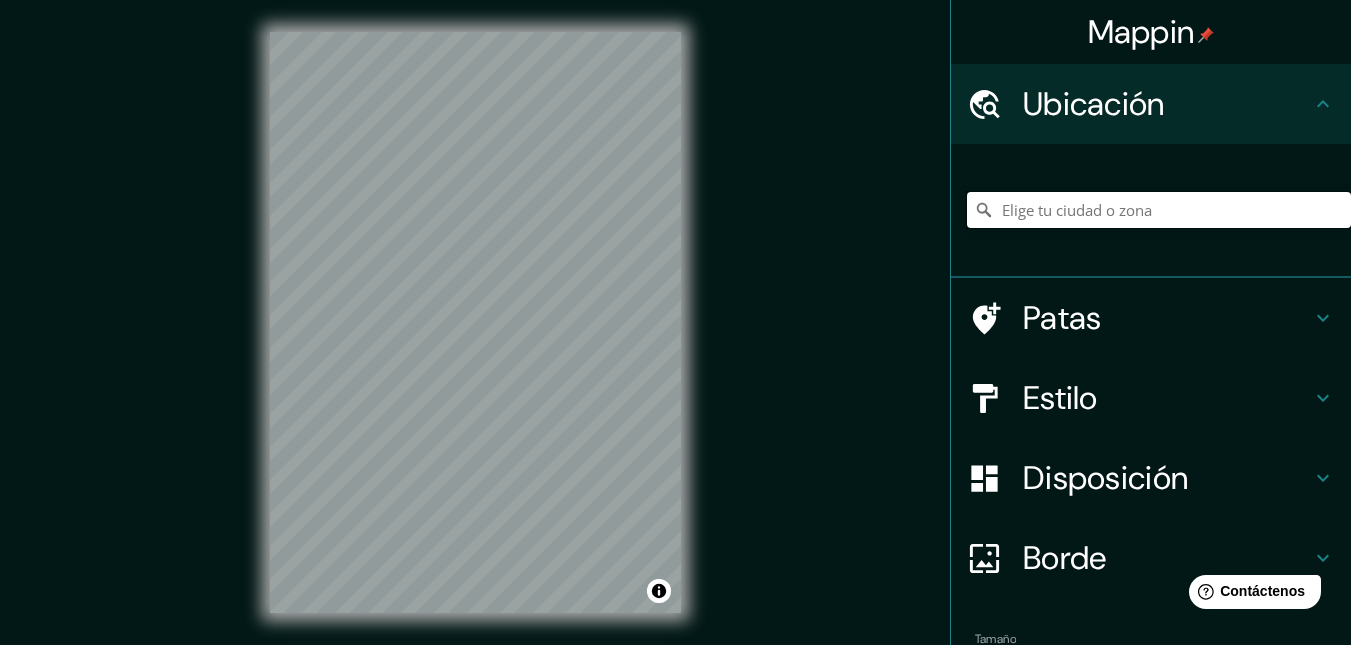 click at bounding box center [1159, 210] 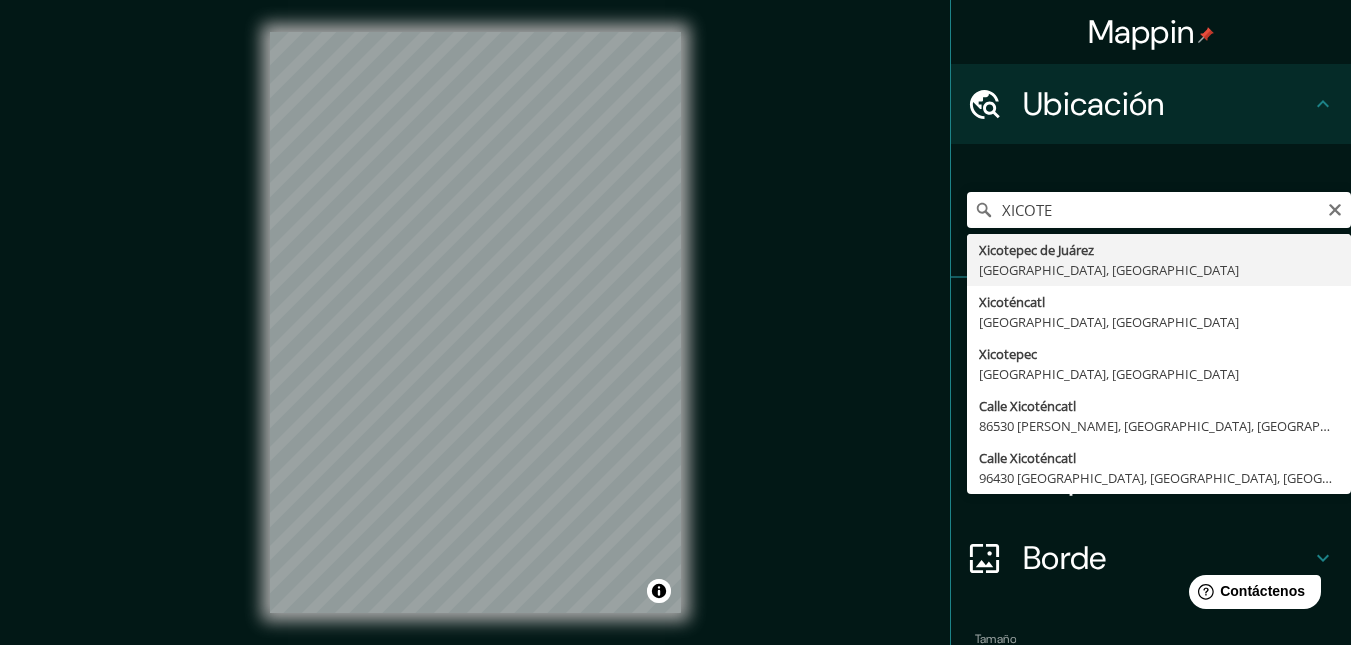 type on "[GEOGRAPHIC_DATA], [GEOGRAPHIC_DATA], [GEOGRAPHIC_DATA]" 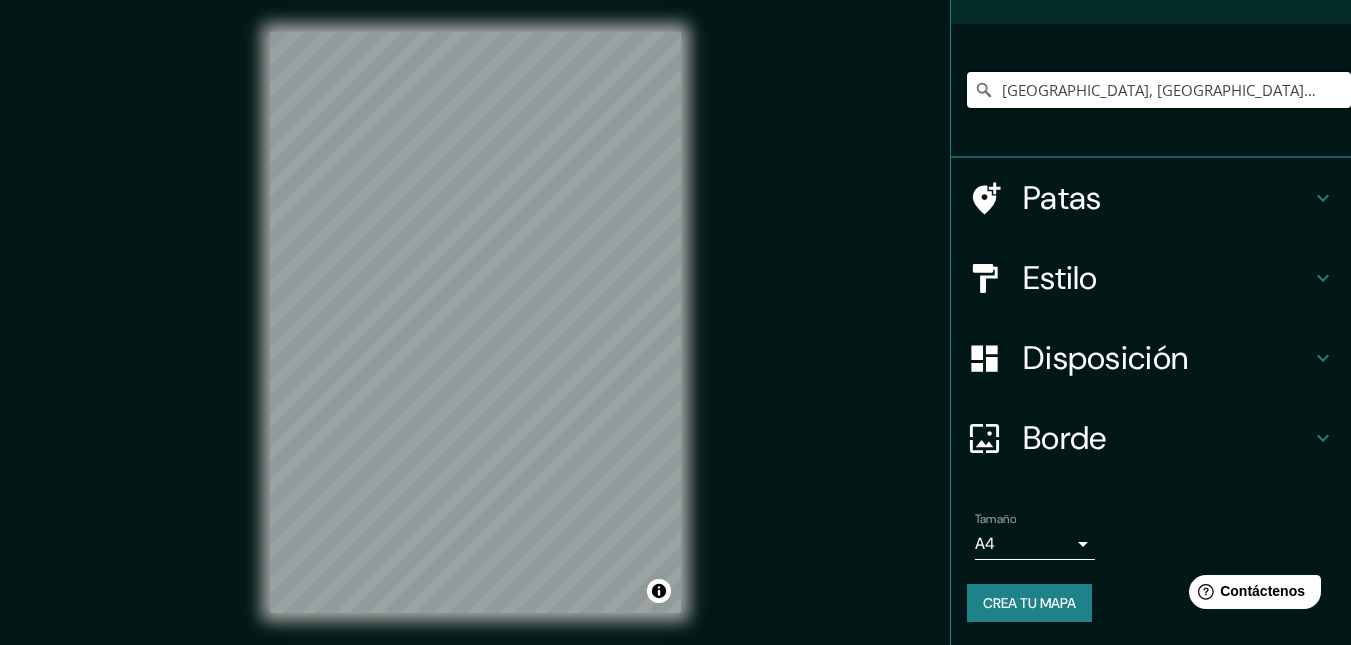 scroll, scrollTop: 121, scrollLeft: 0, axis: vertical 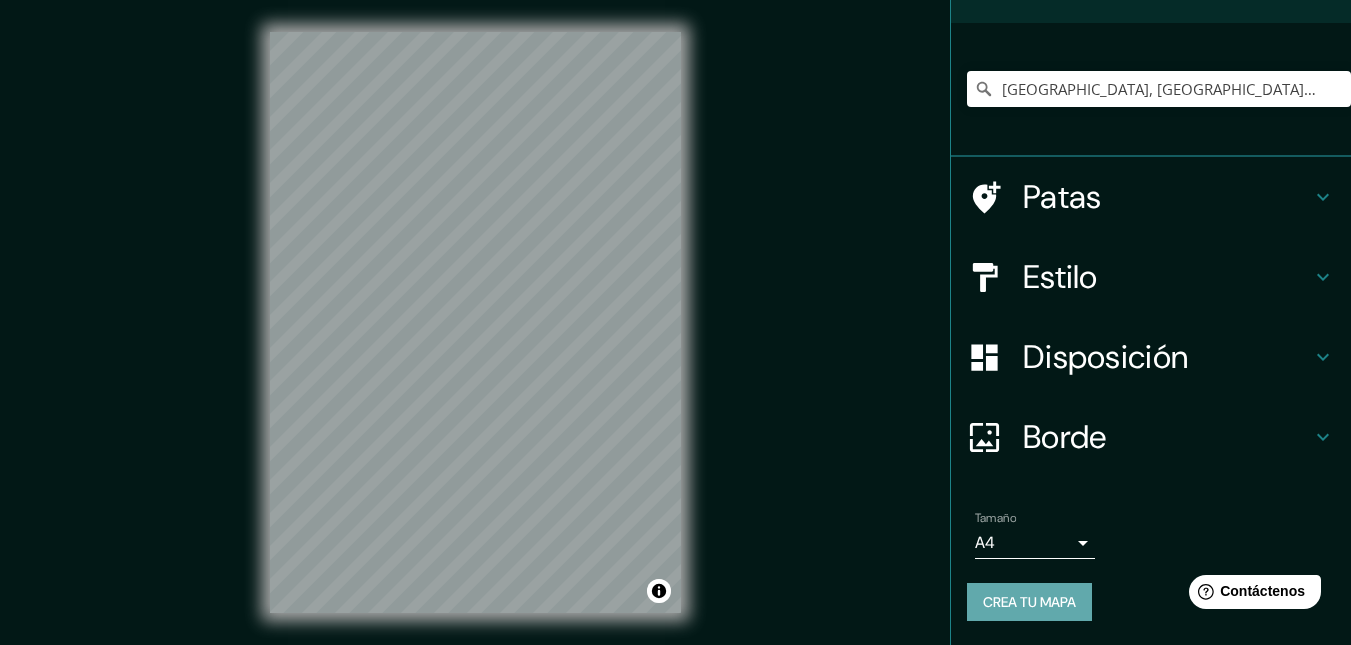 click on "Crea tu mapa" at bounding box center (1029, 602) 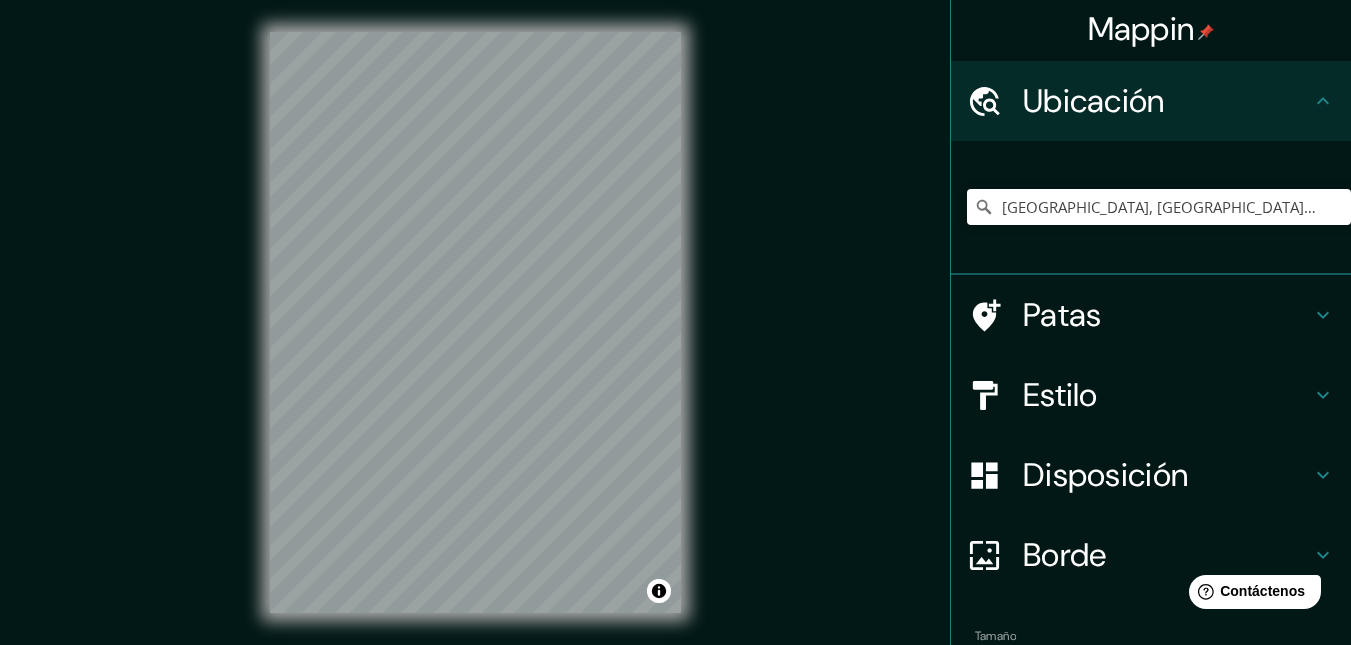 scroll, scrollTop: 0, scrollLeft: 0, axis: both 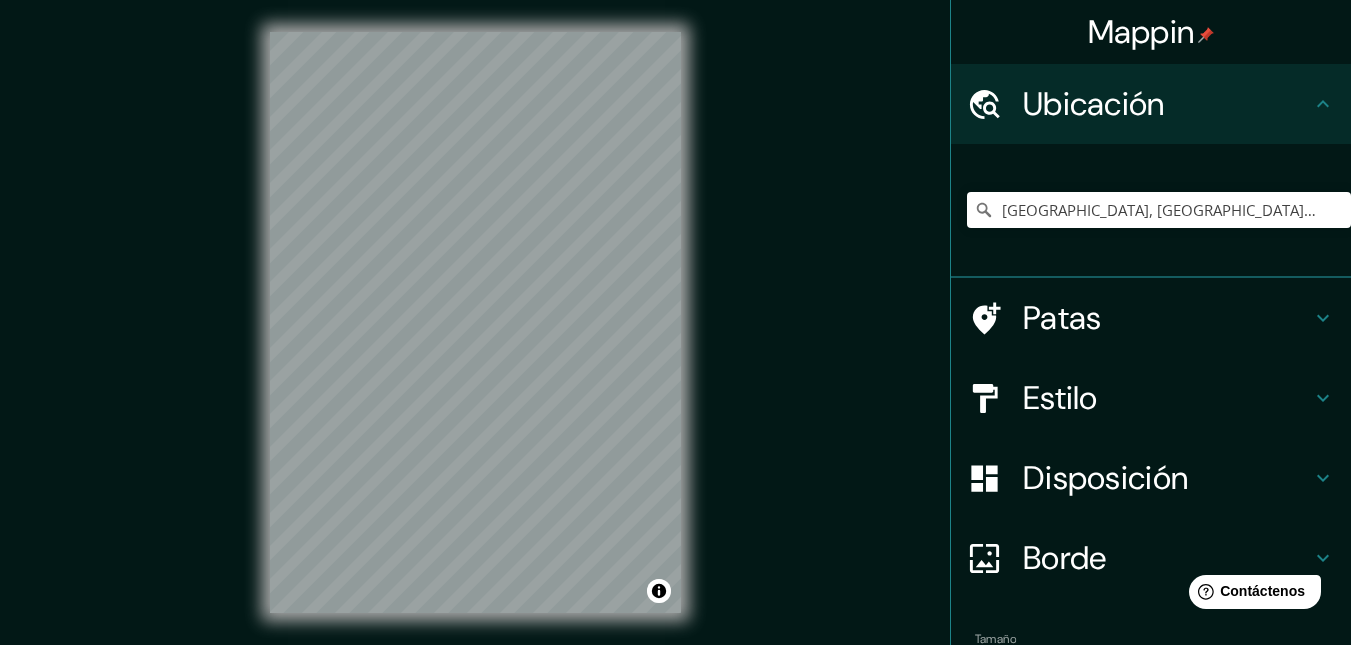 click 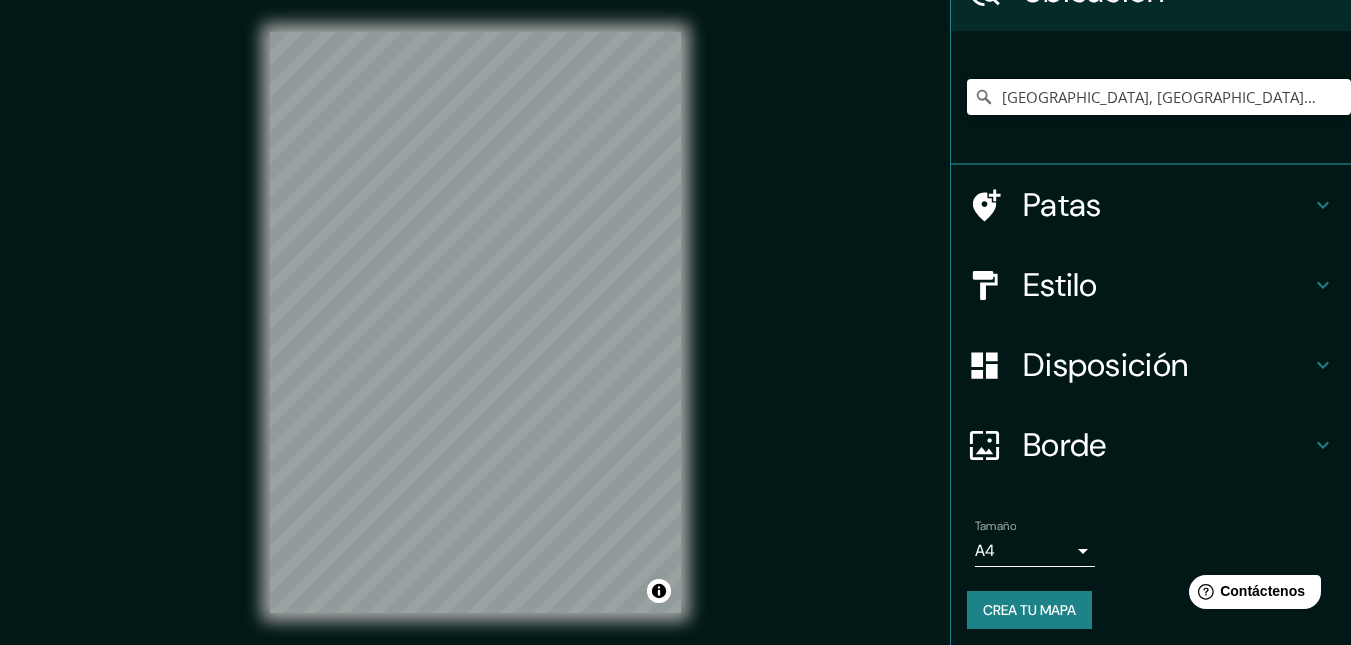 scroll, scrollTop: 121, scrollLeft: 0, axis: vertical 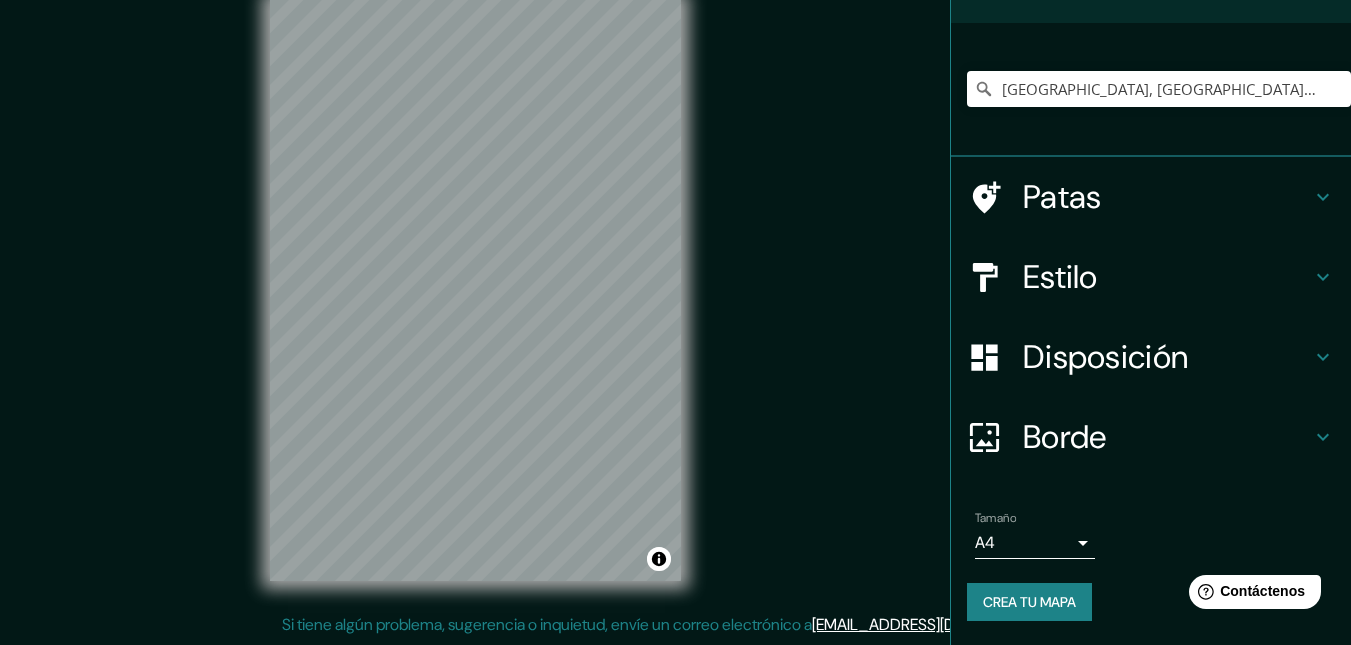 click on "Si tiene algún problema, sugerencia o inquietud, envíe un correo electrónico a" at bounding box center [547, 624] 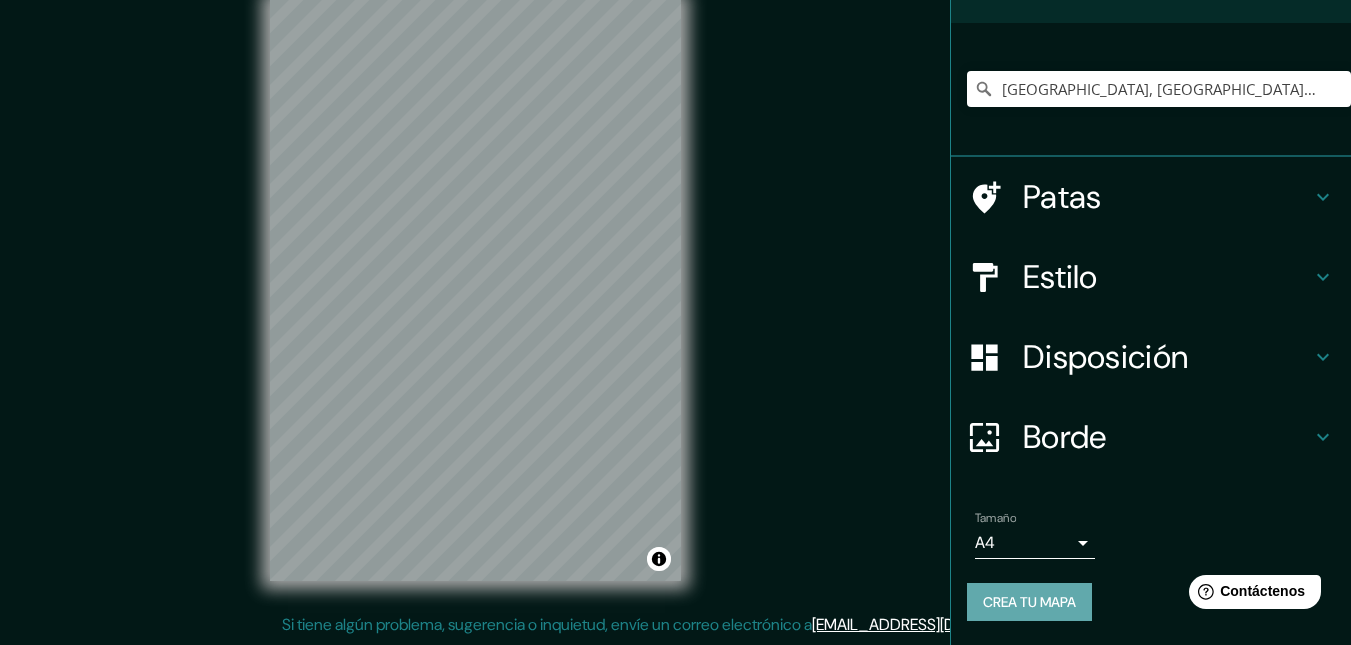 click on "Crea tu mapa" at bounding box center (1029, 602) 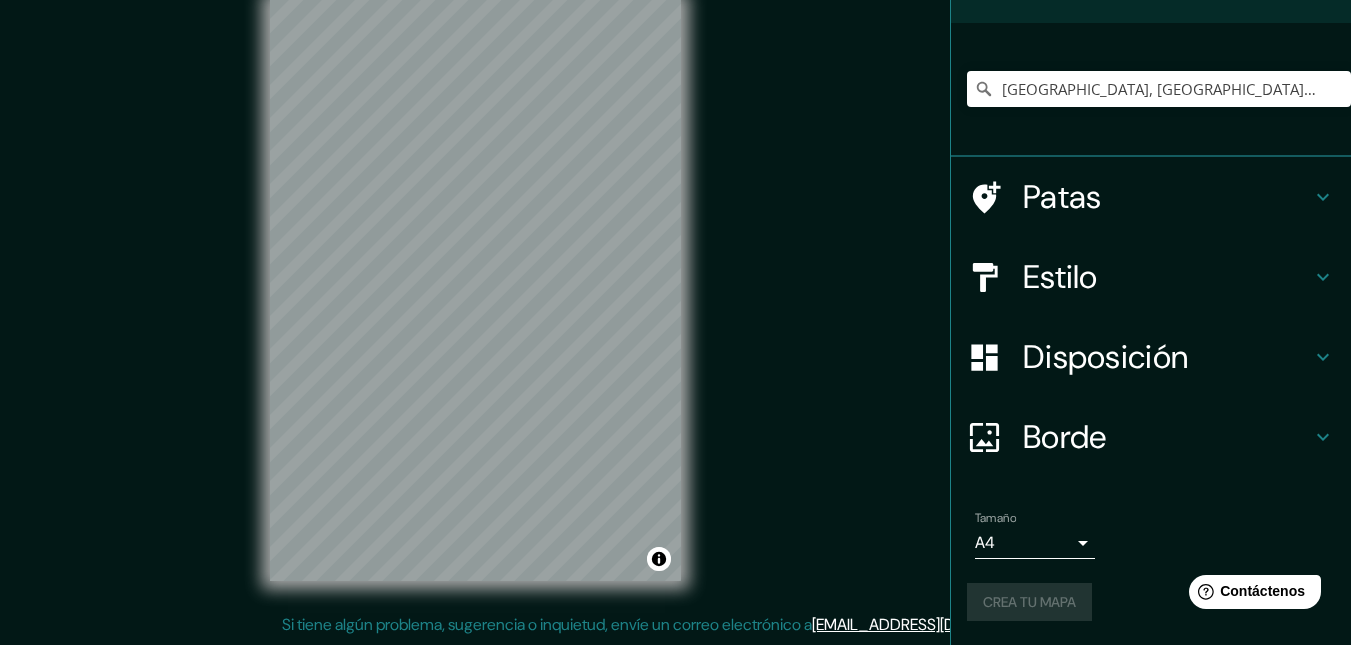 click on "[EMAIL_ADDRESS][DOMAIN_NAME]" at bounding box center [935, 624] 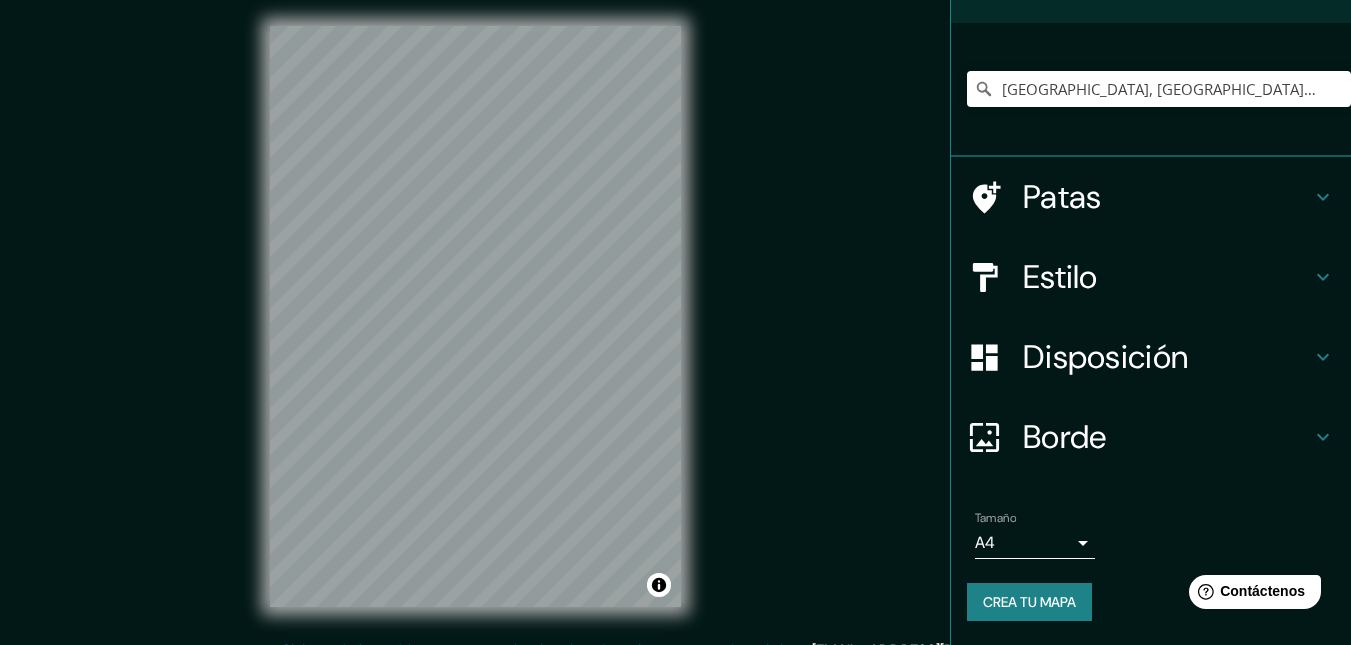 scroll, scrollTop: 0, scrollLeft: 0, axis: both 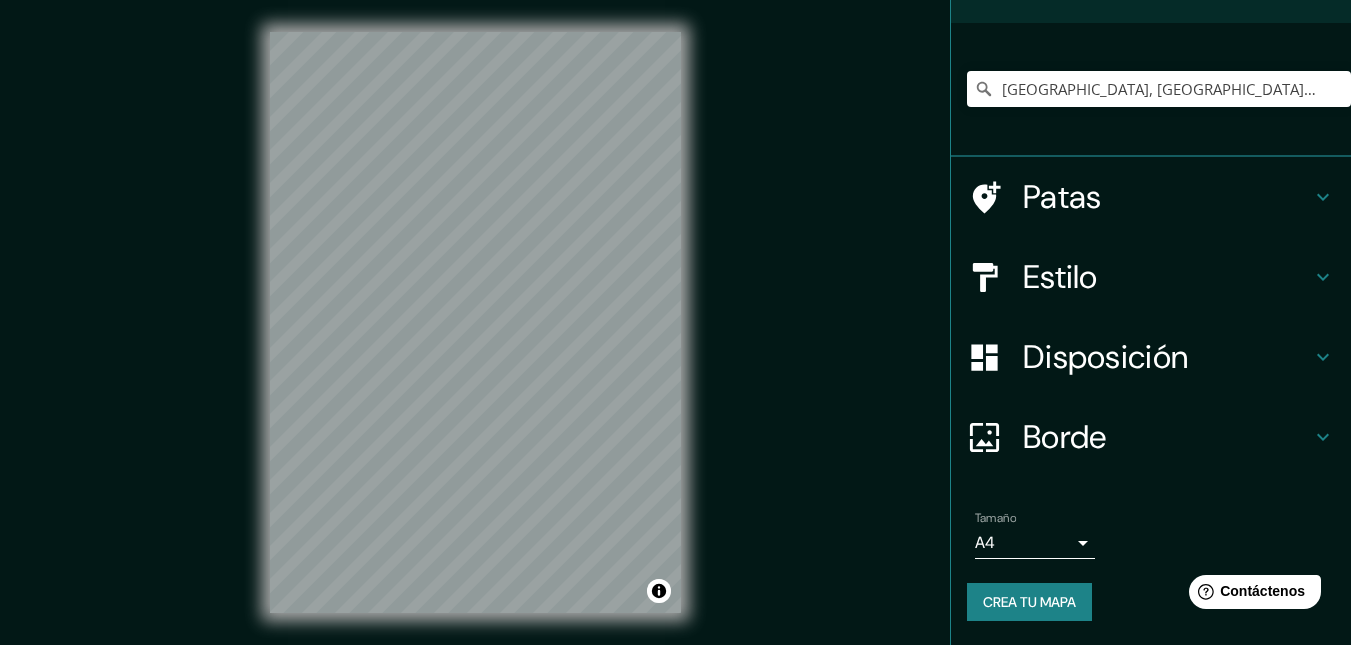 click on "Estilo" at bounding box center (1060, 277) 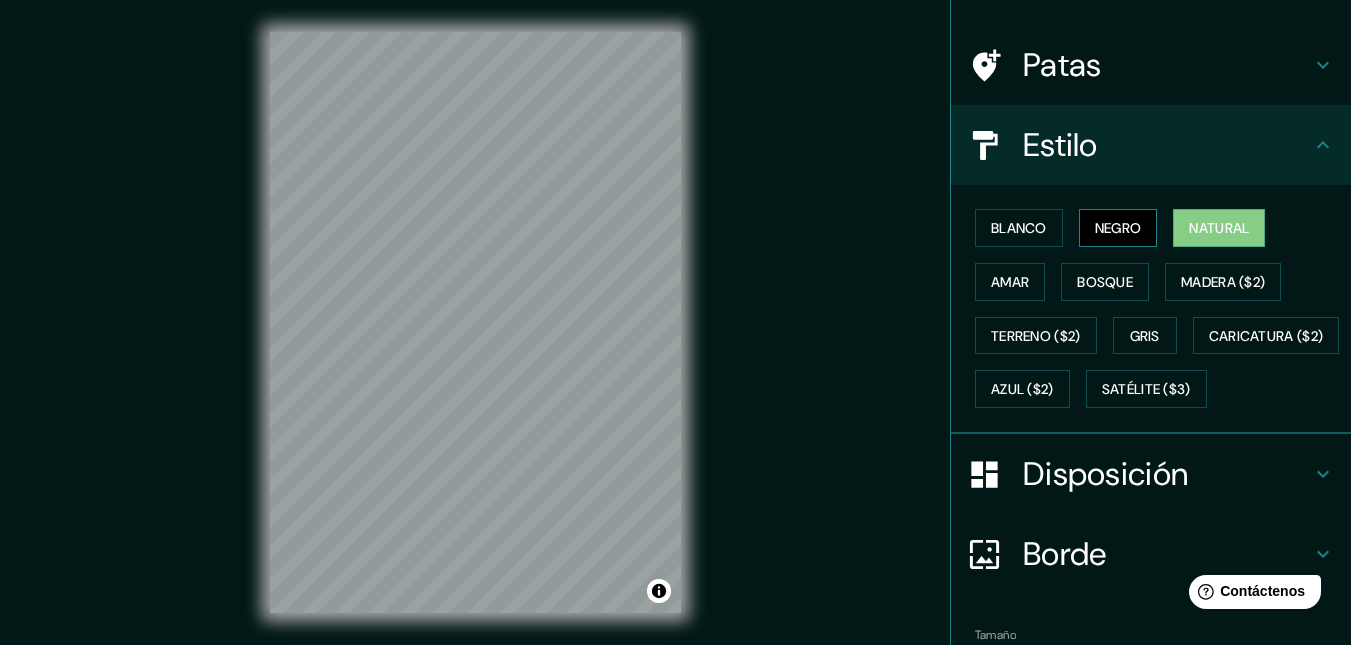 click on "Negro" at bounding box center [1118, 228] 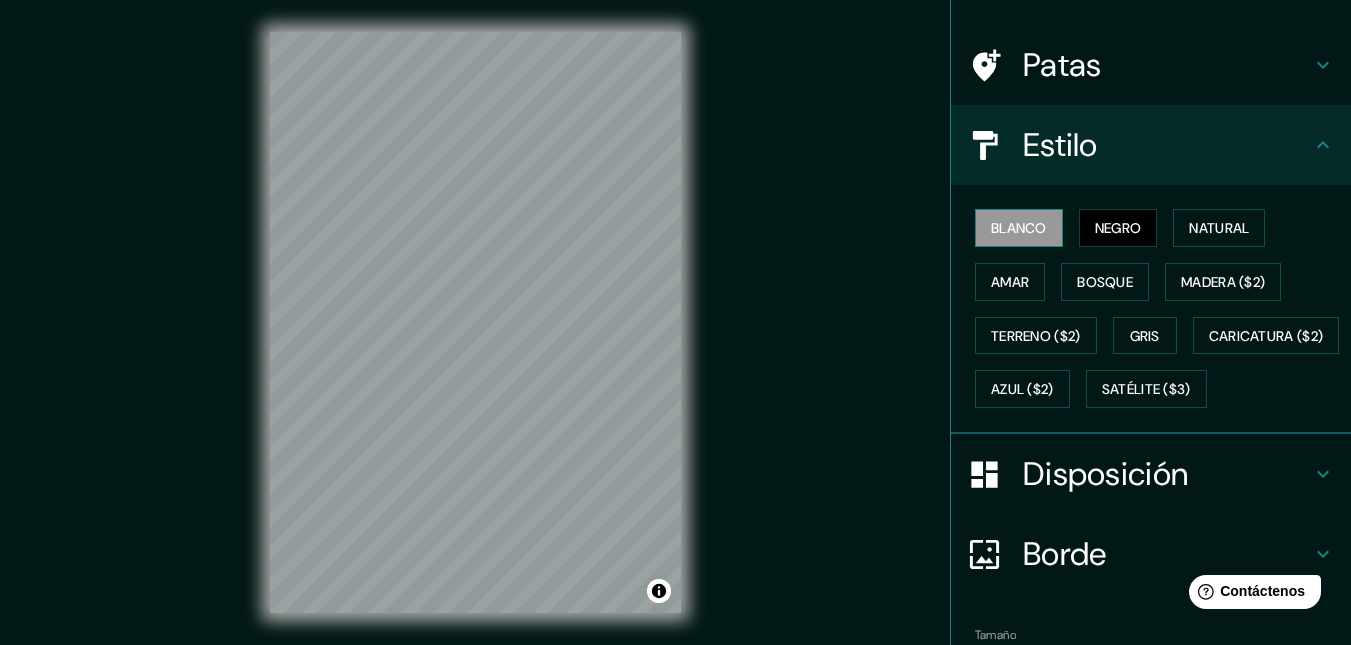click on "Blanco" at bounding box center [1019, 228] 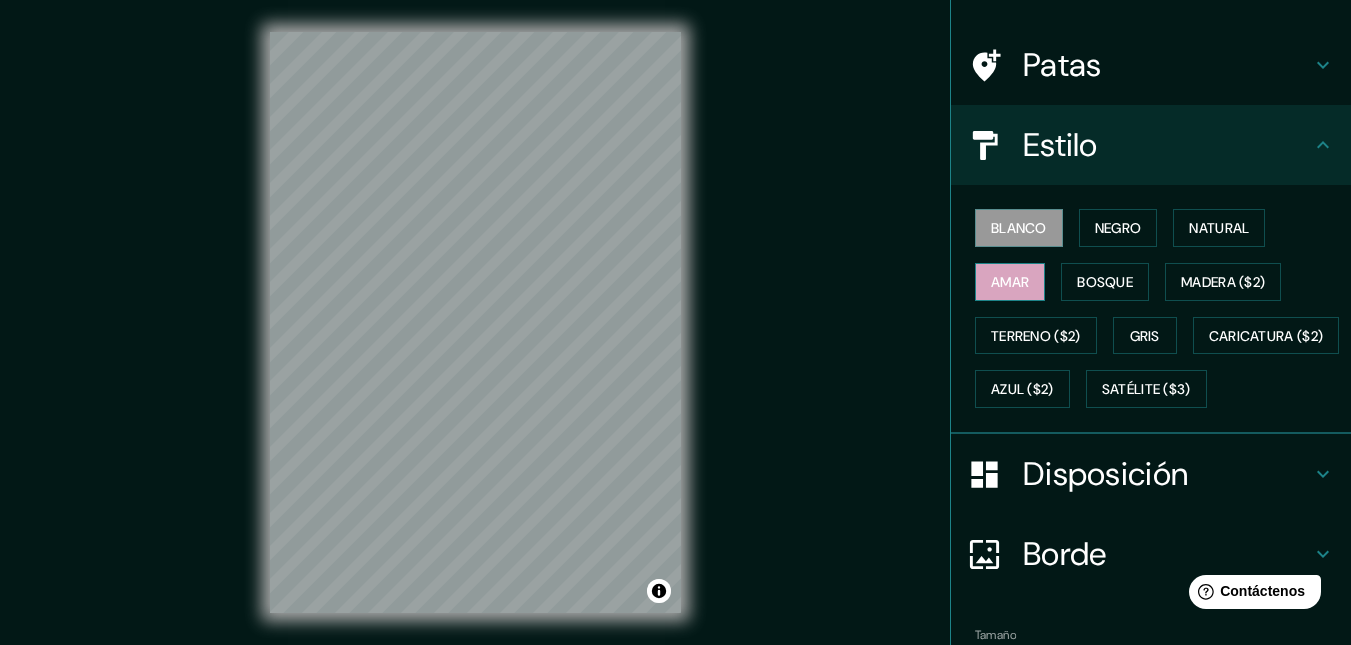 click on "Amar" at bounding box center (1010, 282) 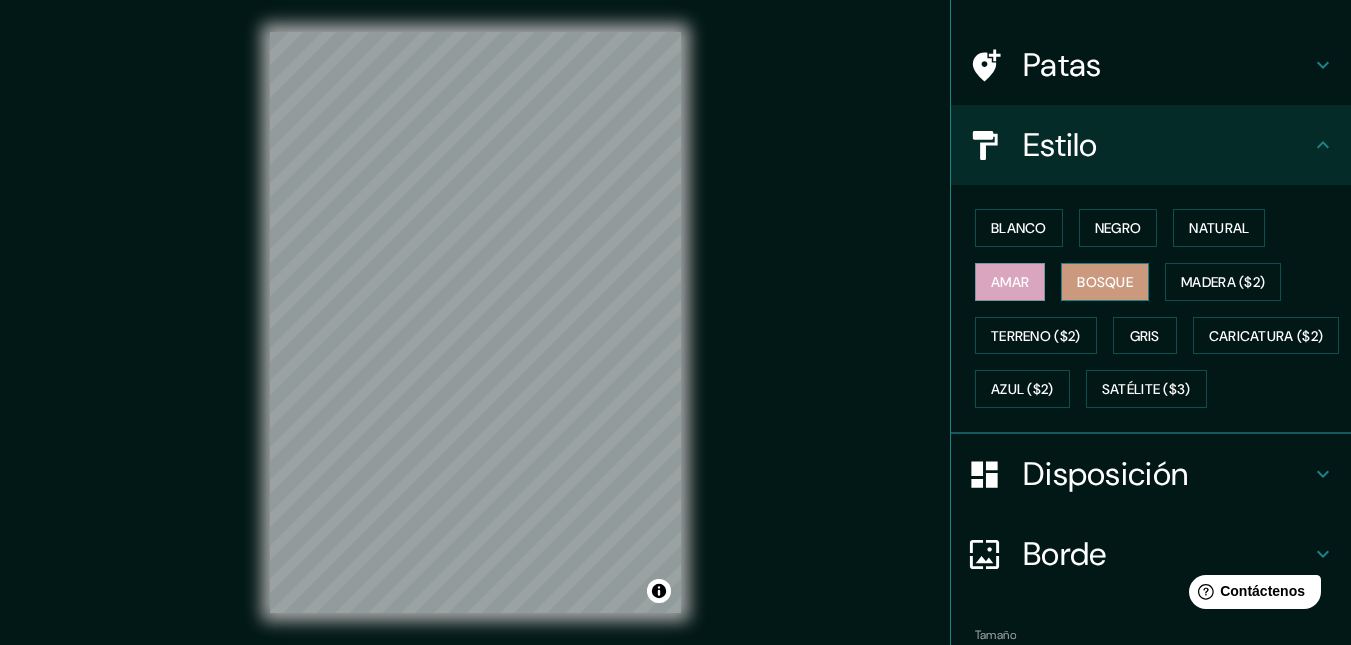 click on "Bosque" at bounding box center (1105, 282) 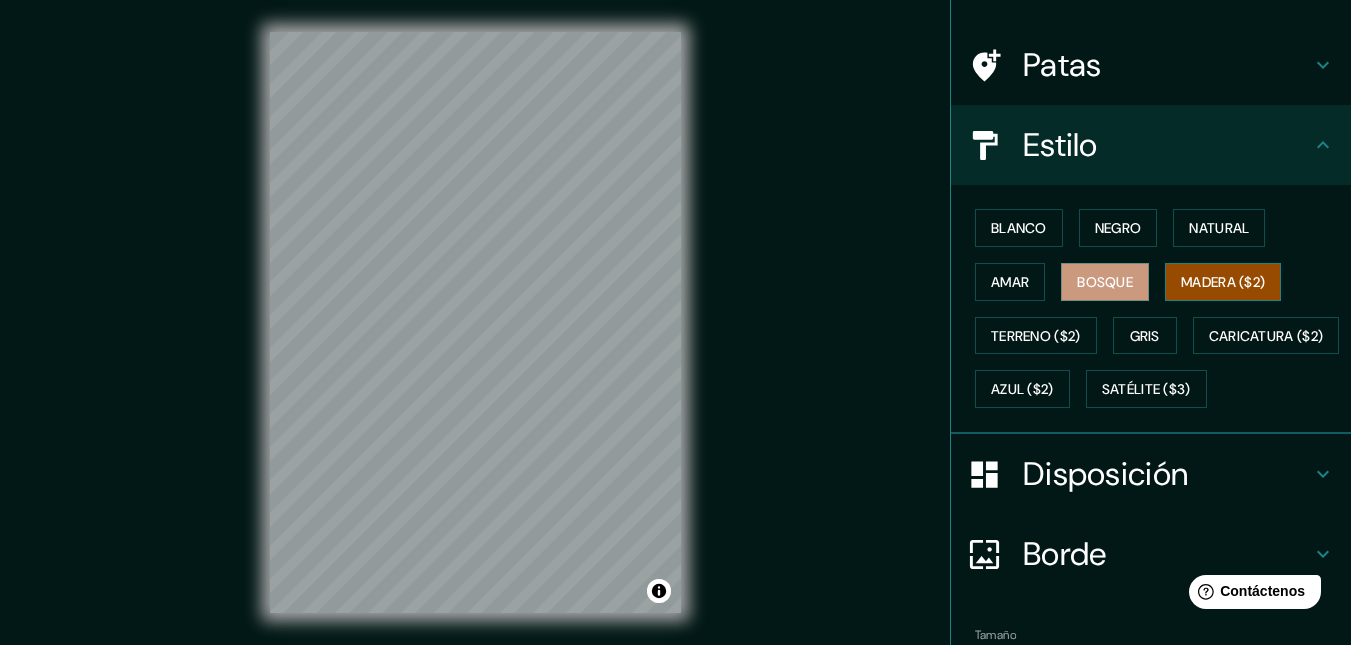 click on "Madera ($2)" at bounding box center (1223, 282) 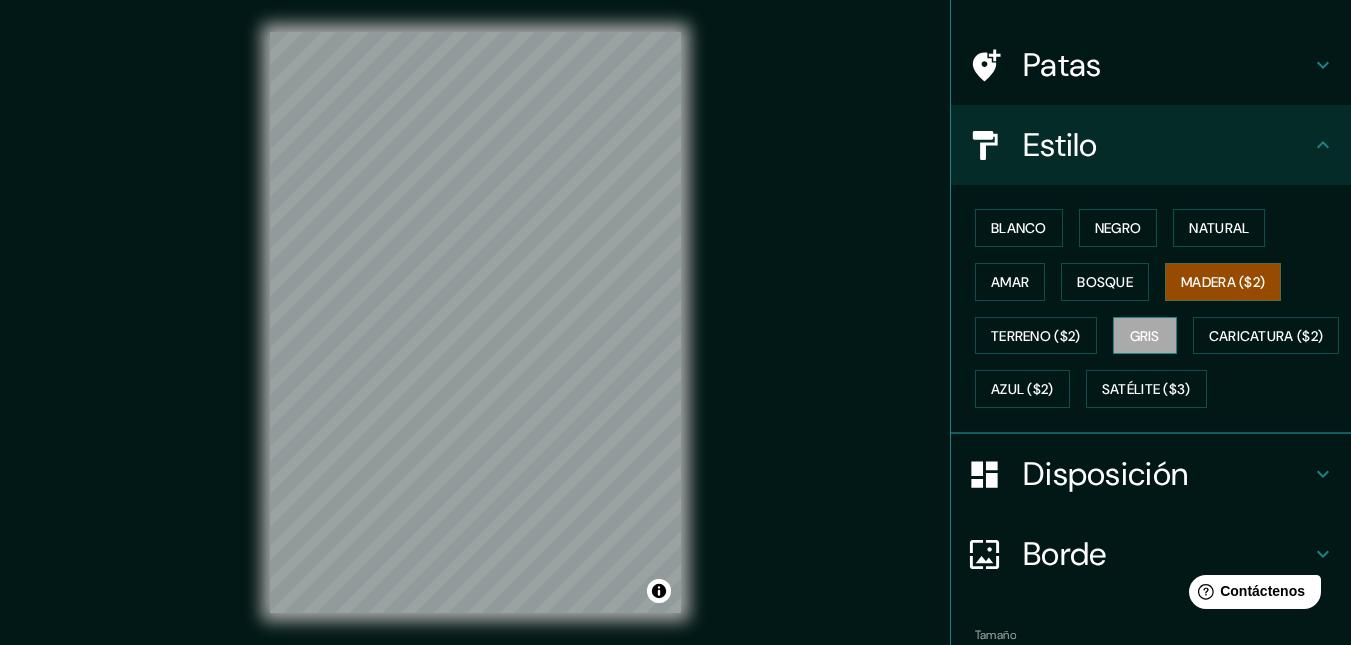 click on "Gris" at bounding box center (1145, 336) 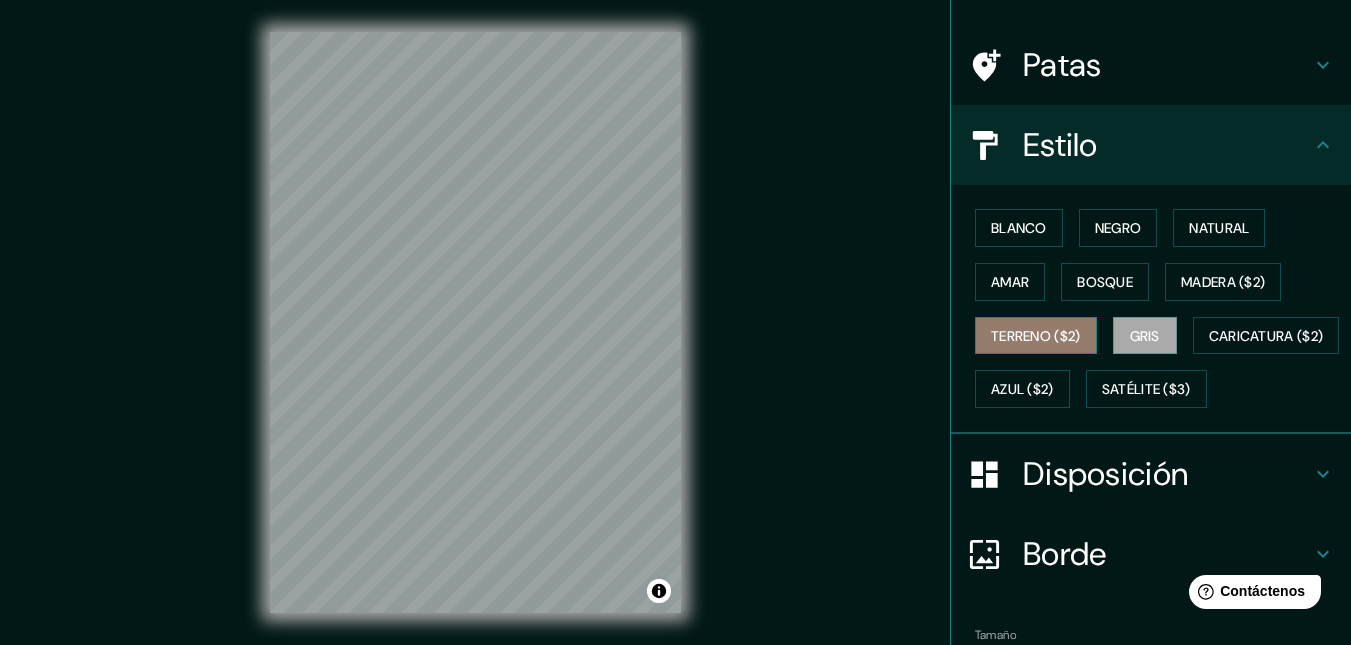 click on "Terreno ($2)" at bounding box center (1036, 336) 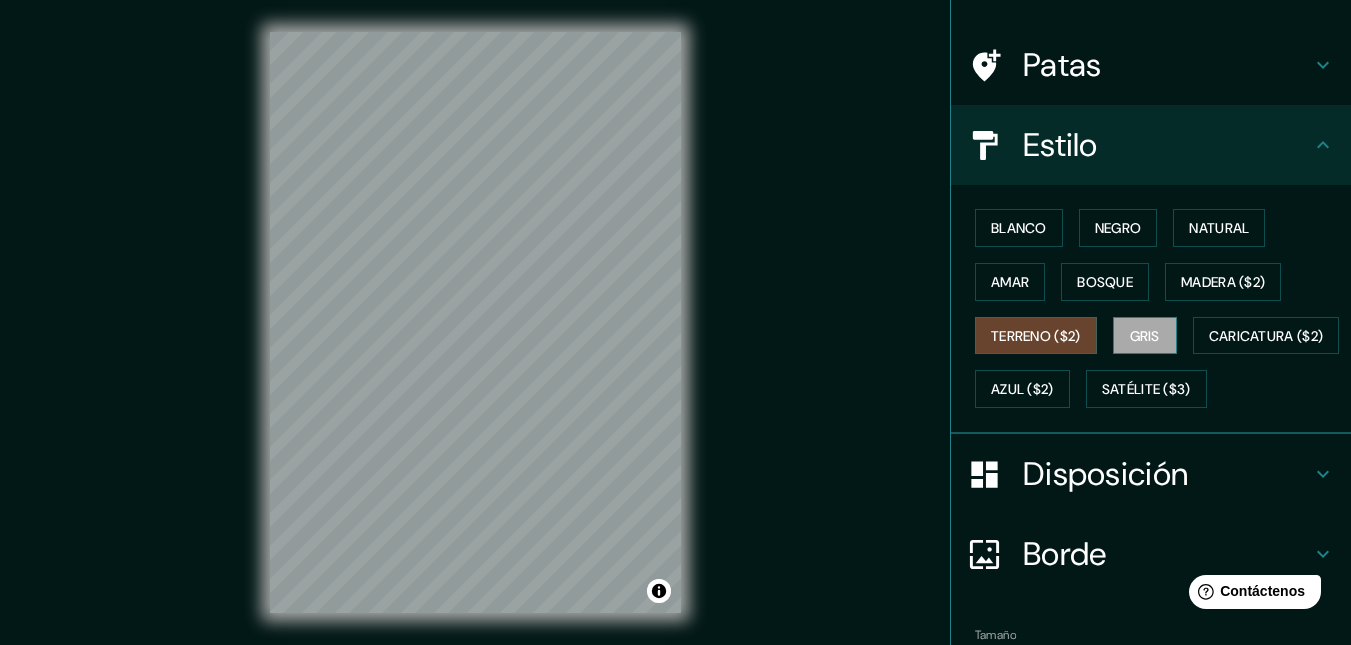 click on "Gris" at bounding box center [1145, 336] 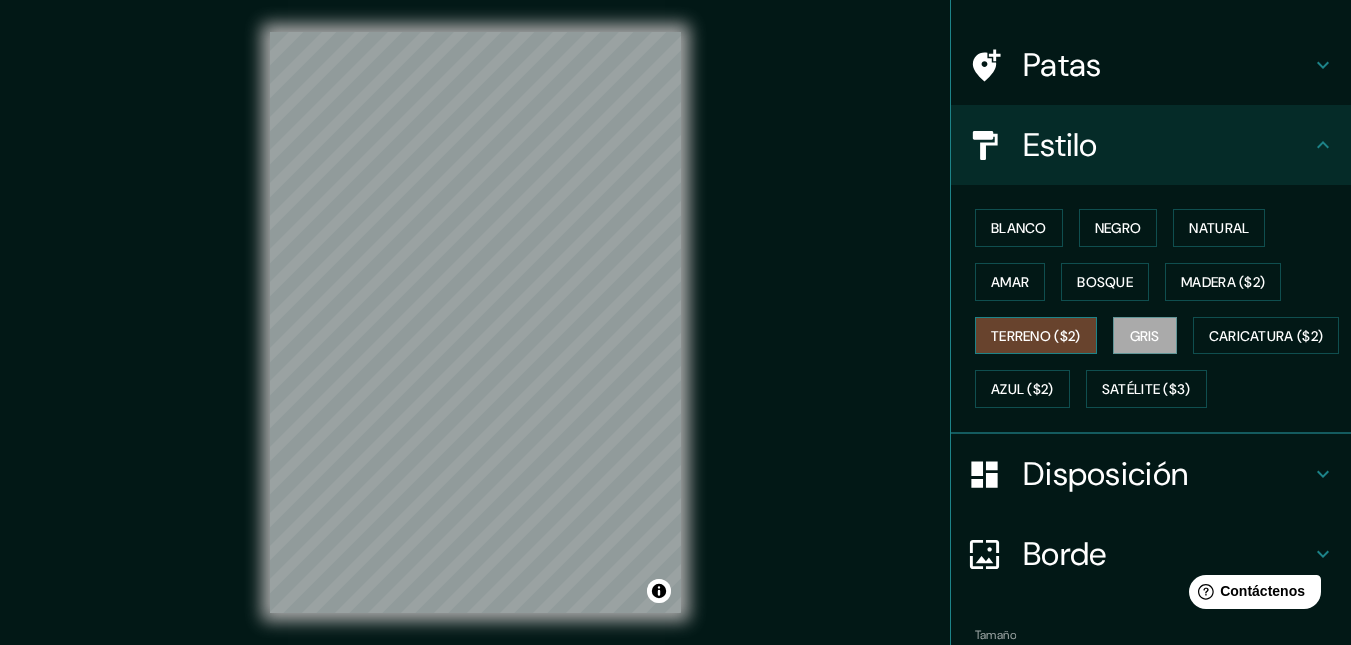 click on "Terreno ($2)" at bounding box center (1036, 336) 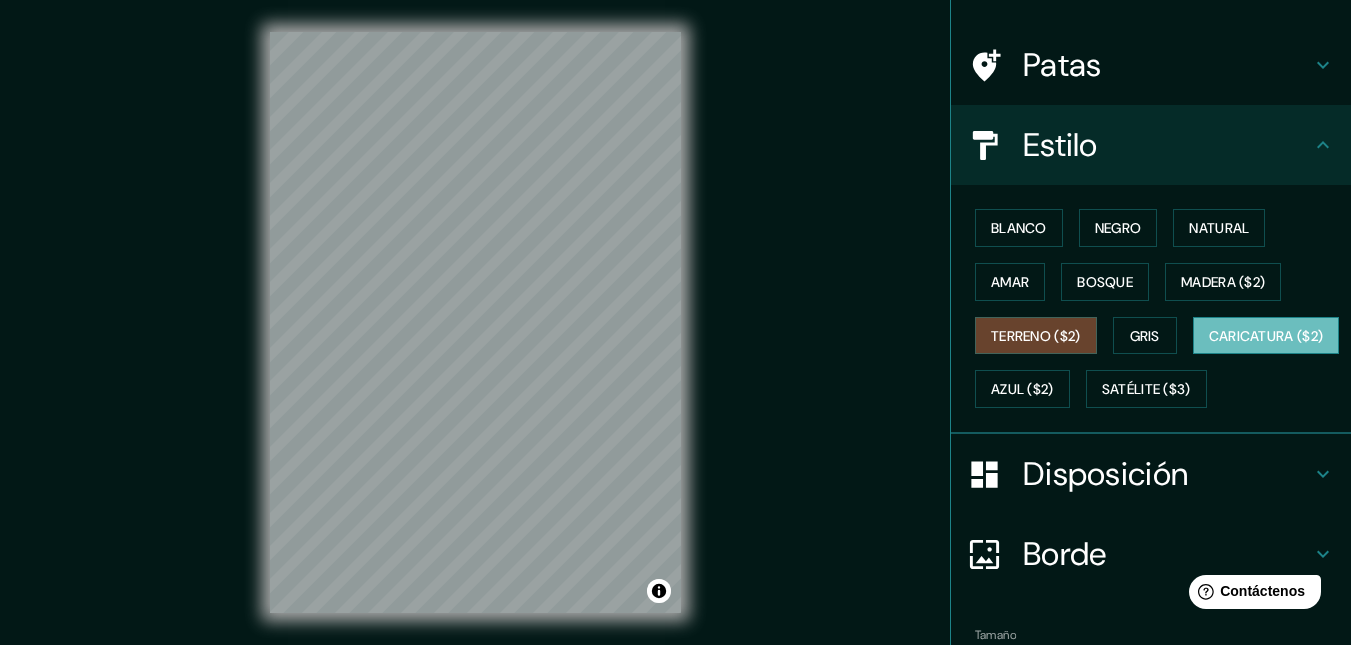 click on "Caricatura ($2)" at bounding box center (1266, 336) 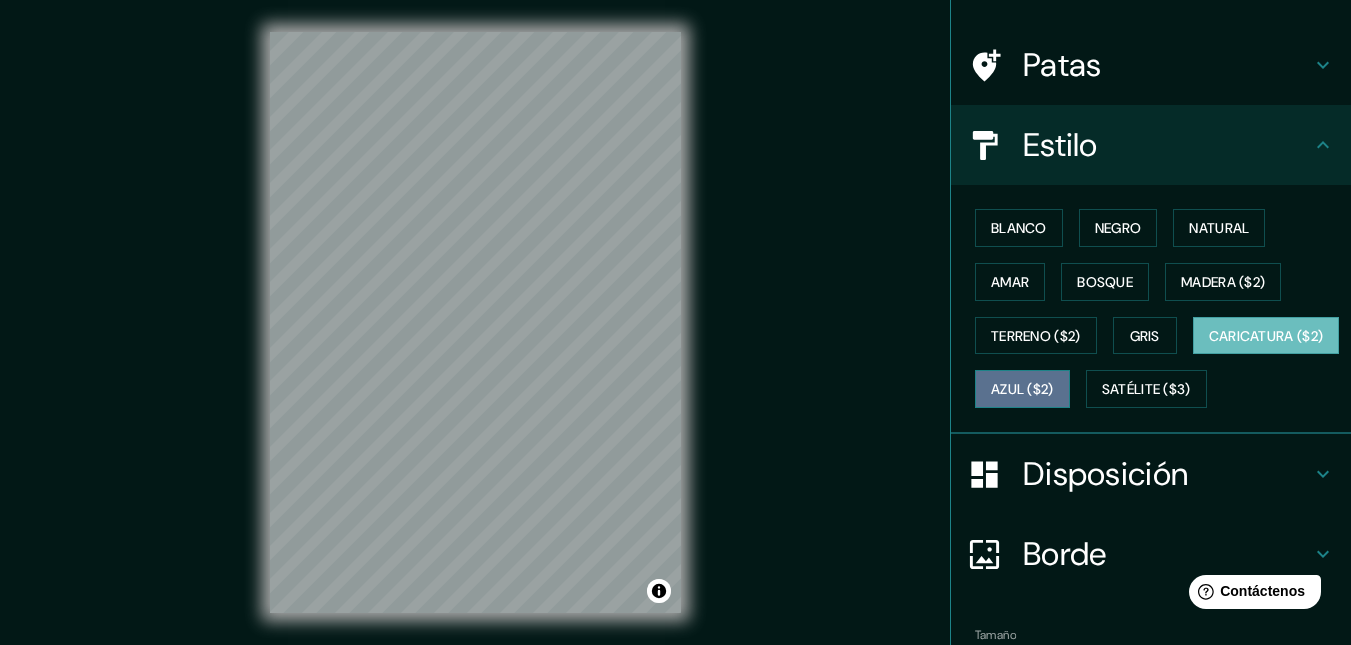 click on "Azul ($2)" at bounding box center [1022, 389] 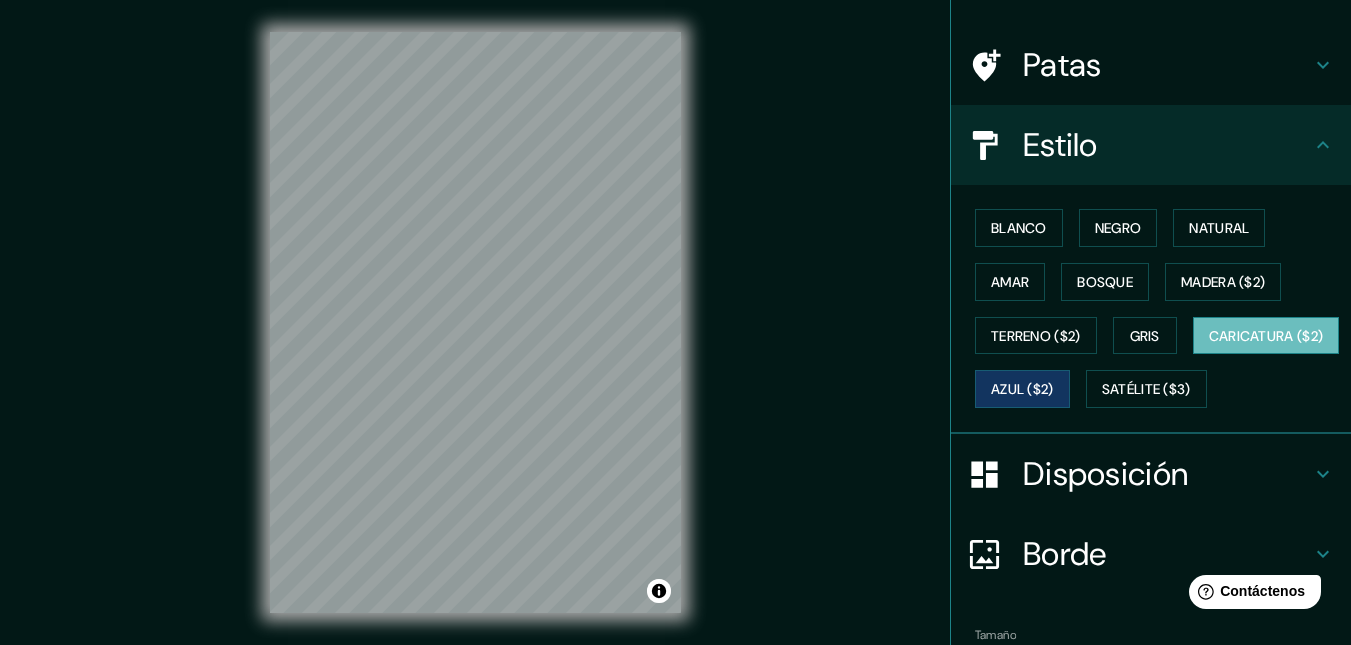click on "Caricatura ($2)" at bounding box center [1266, 336] 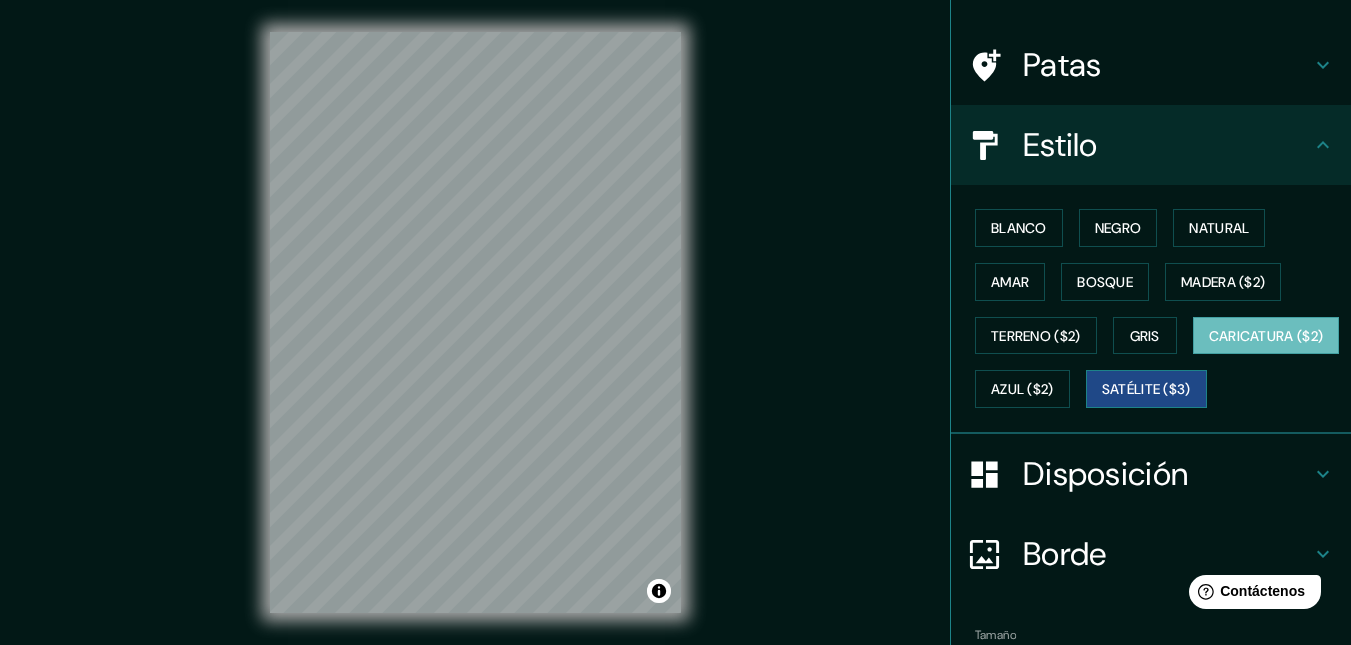 click on "Satélite ($3)" at bounding box center (1146, 390) 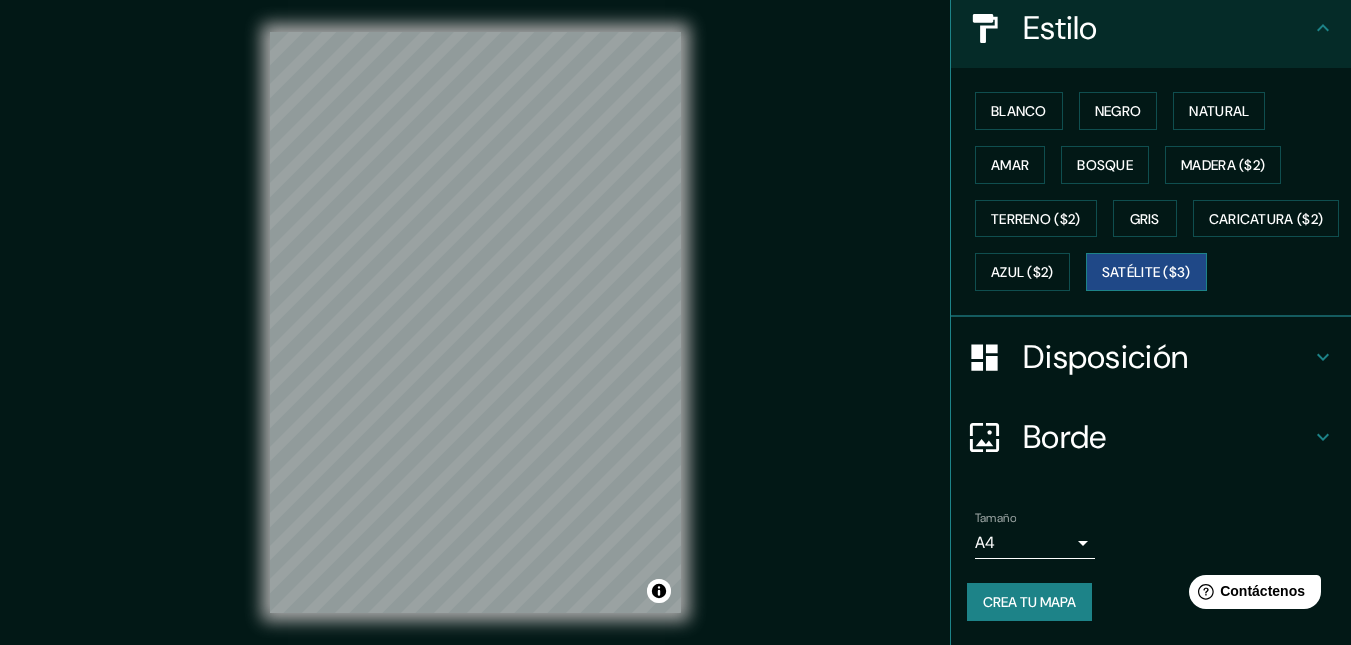 scroll, scrollTop: 291, scrollLeft: 0, axis: vertical 